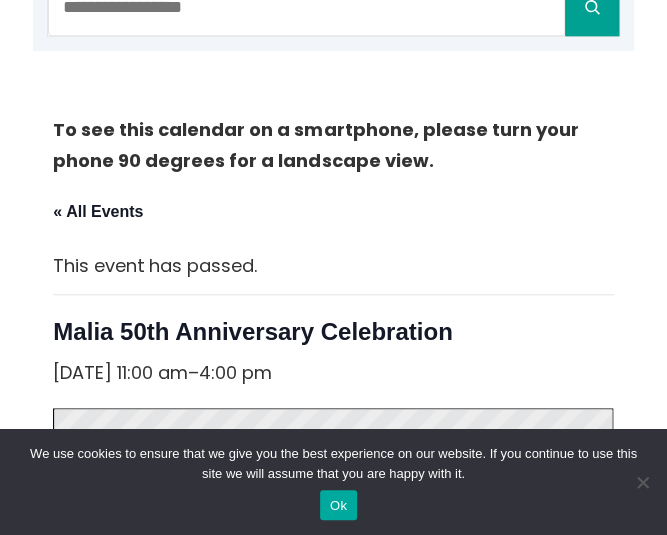 scroll, scrollTop: 331, scrollLeft: 0, axis: vertical 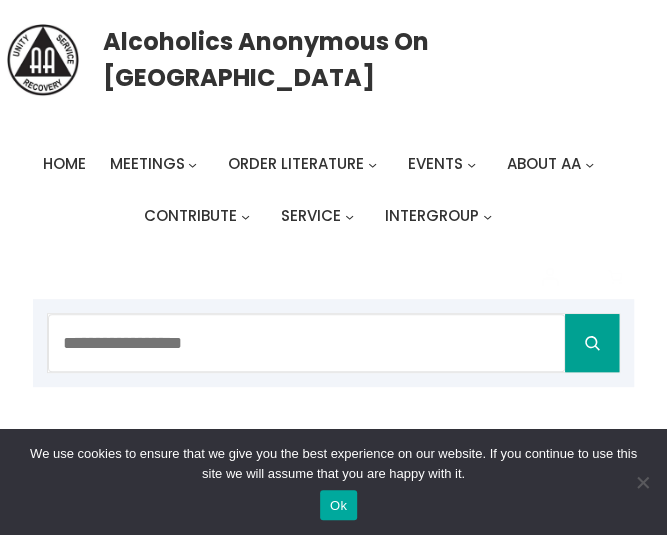 click on "Ok" at bounding box center (338, 505) 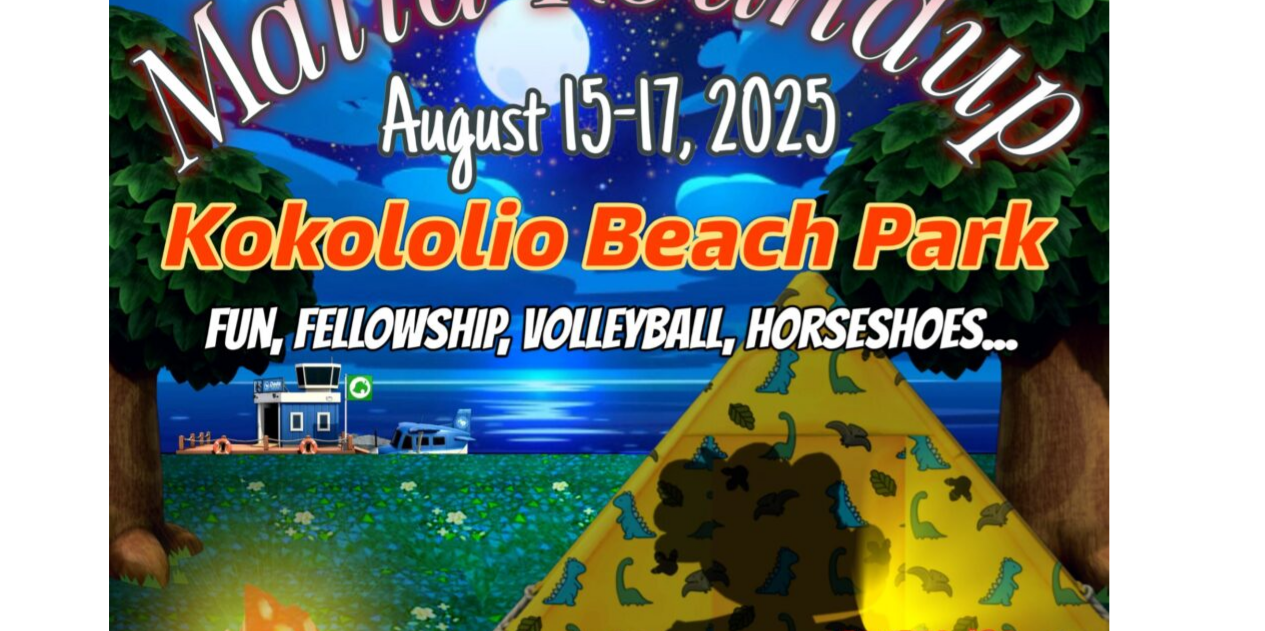scroll, scrollTop: 823, scrollLeft: 0, axis: vertical 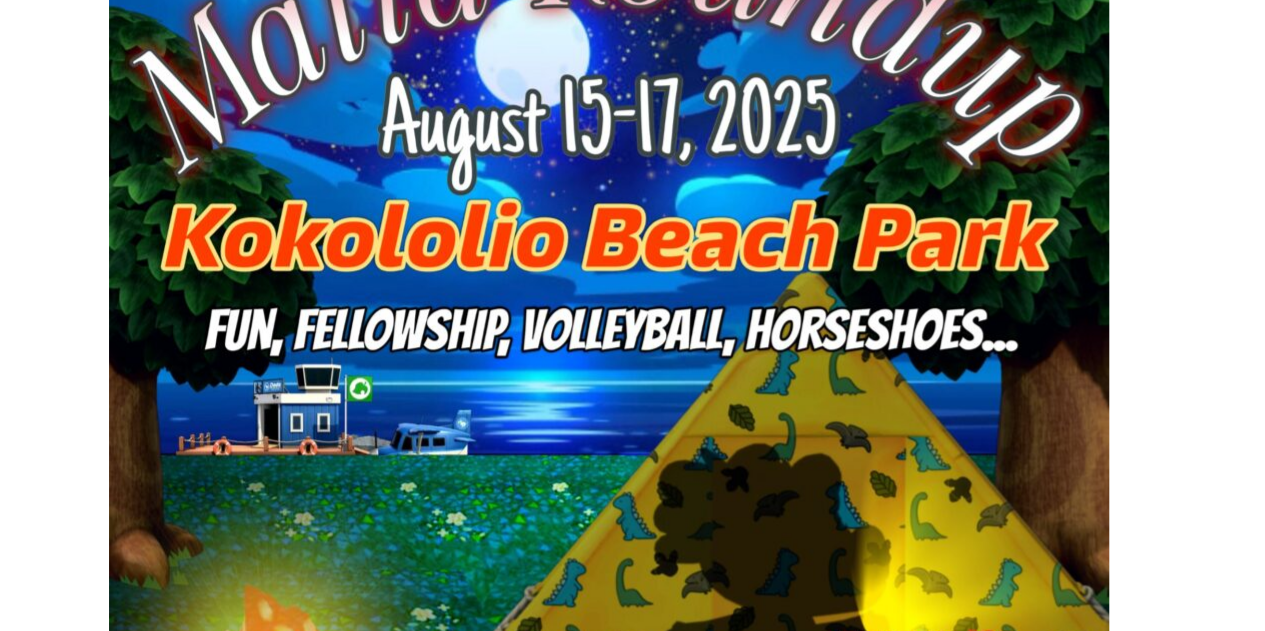 click at bounding box center [609, 377] 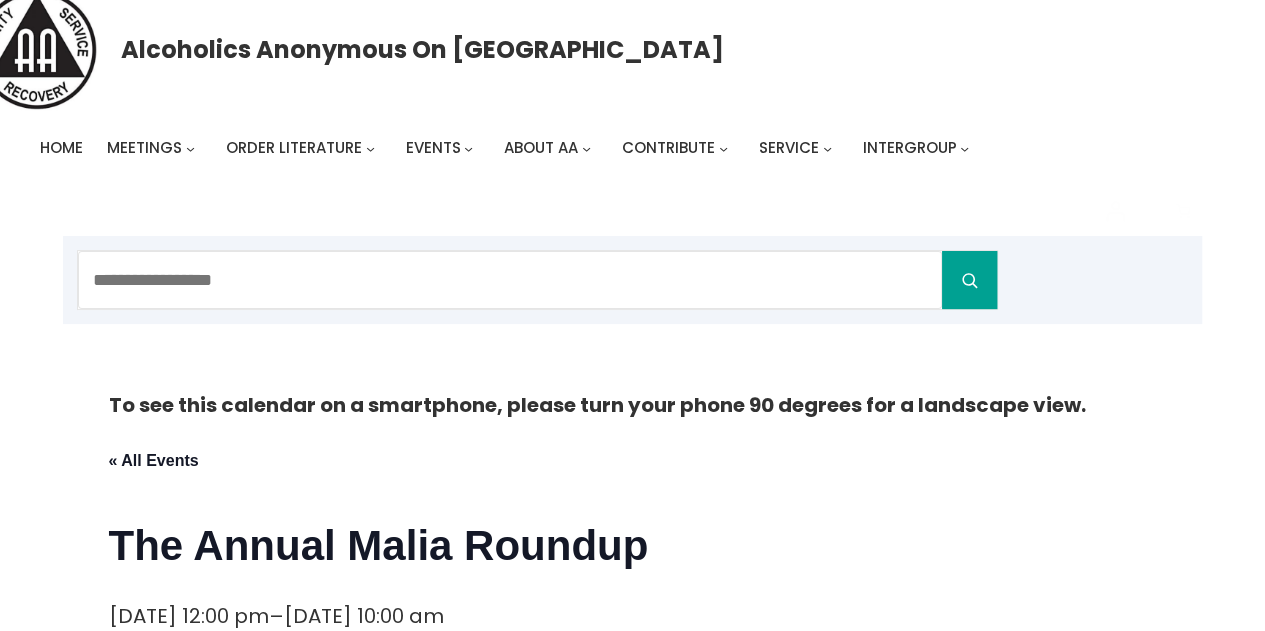 scroll, scrollTop: 0, scrollLeft: 0, axis: both 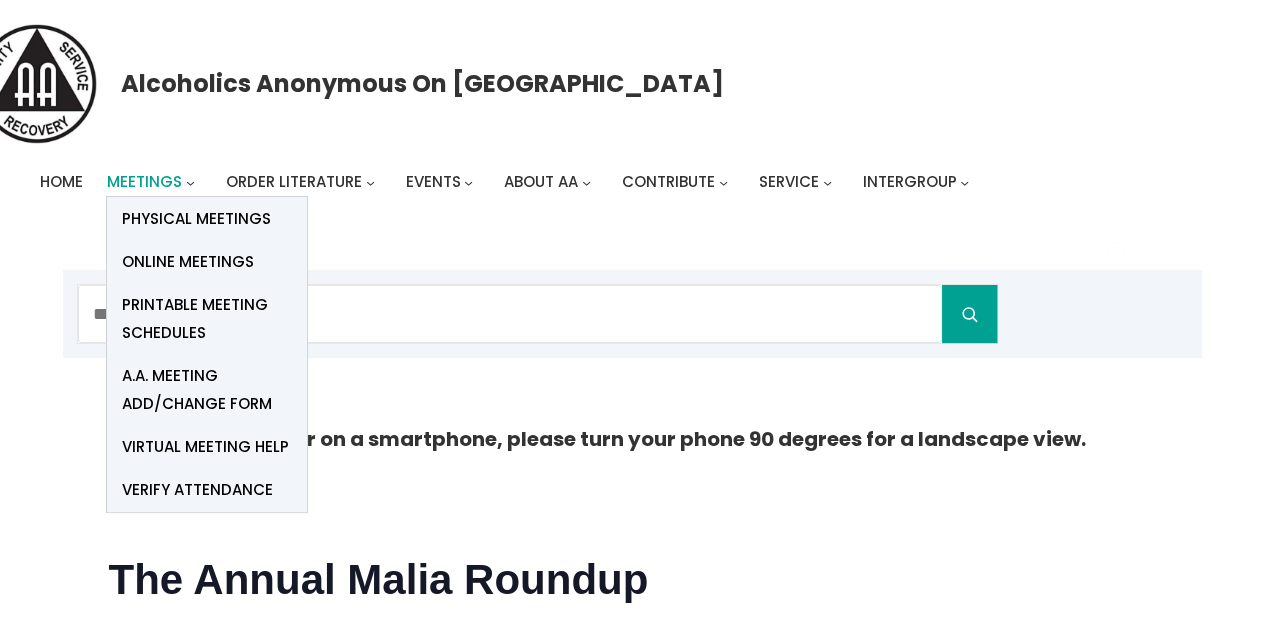 click on "Meetings" at bounding box center (144, 181) 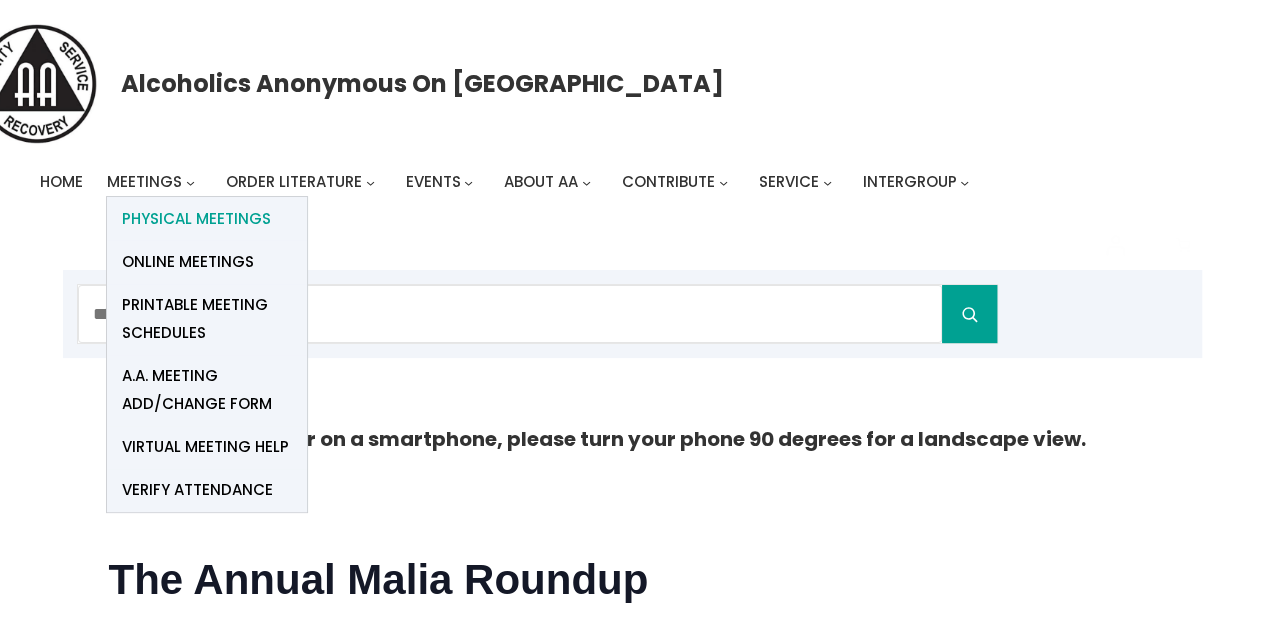 click on "Physical Meetings" at bounding box center [196, 219] 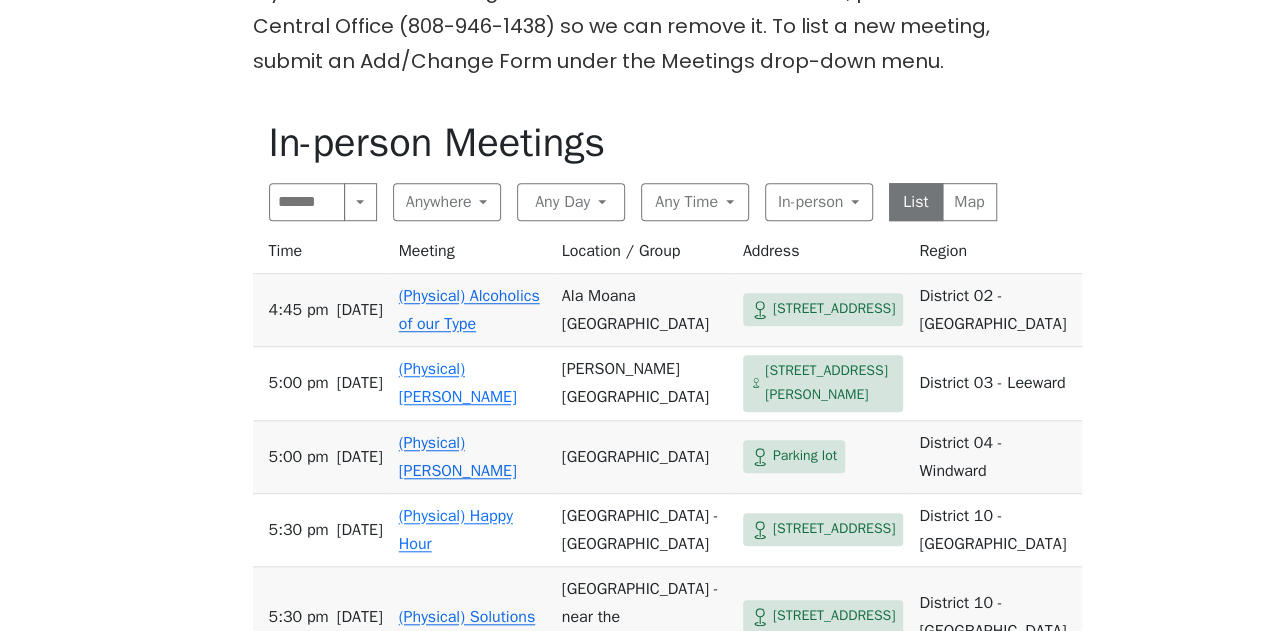 scroll, scrollTop: 592, scrollLeft: 0, axis: vertical 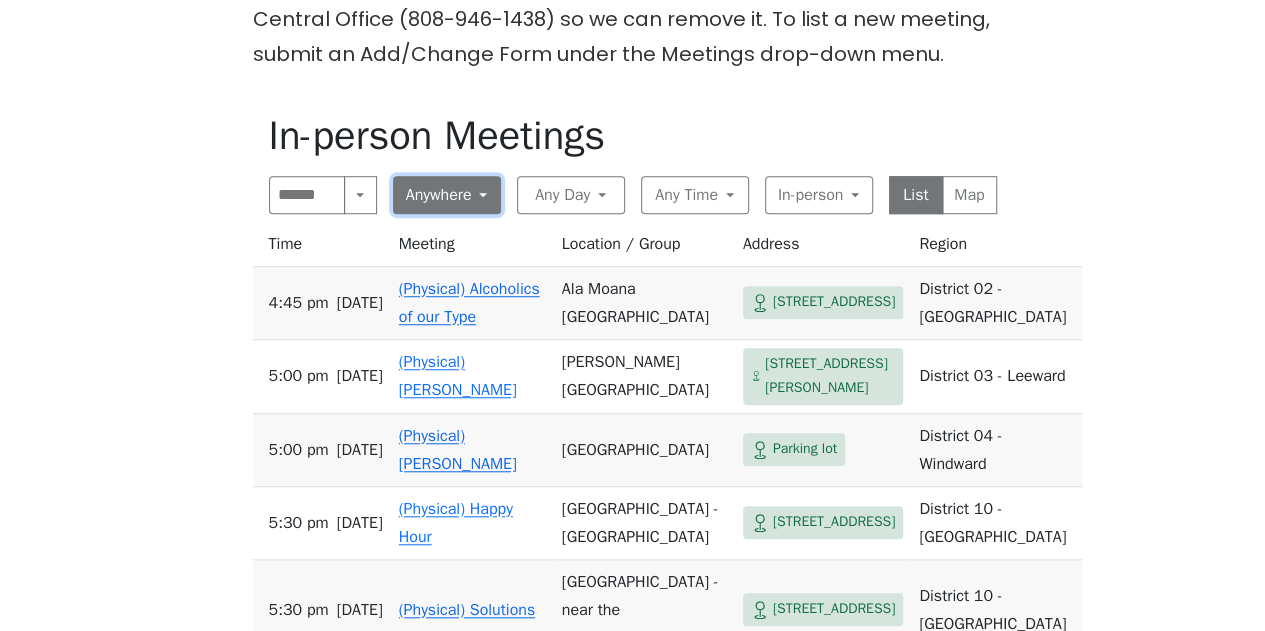 click on "Anywhere" at bounding box center (447, 195) 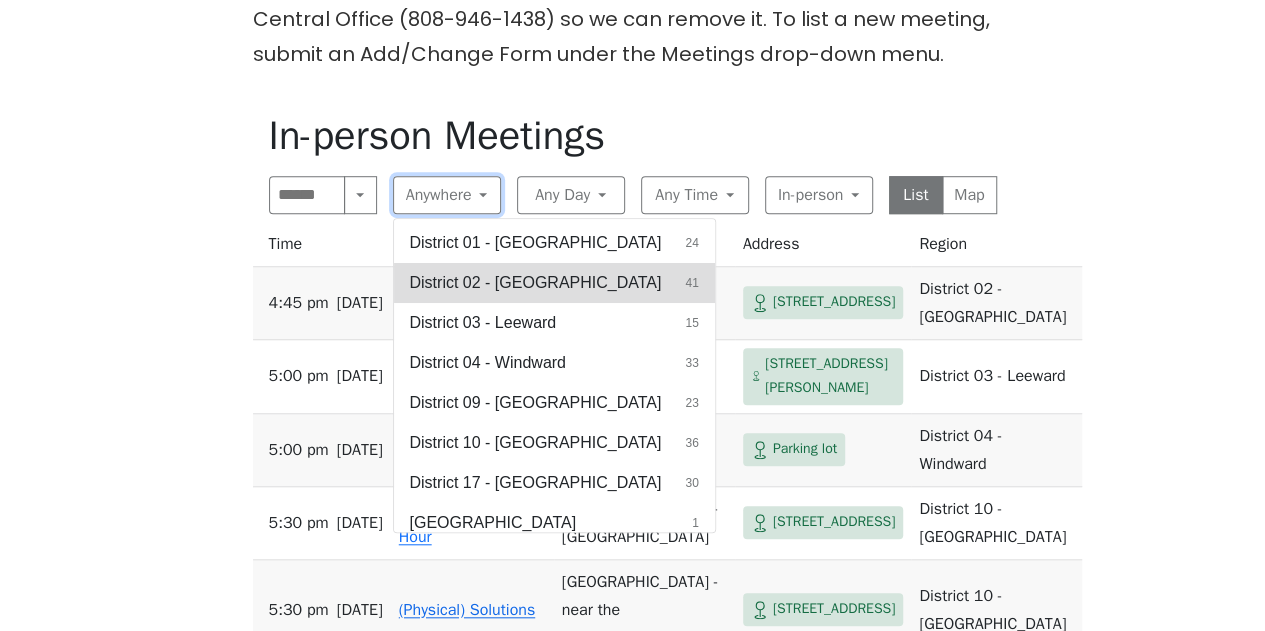 scroll, scrollTop: 86, scrollLeft: 0, axis: vertical 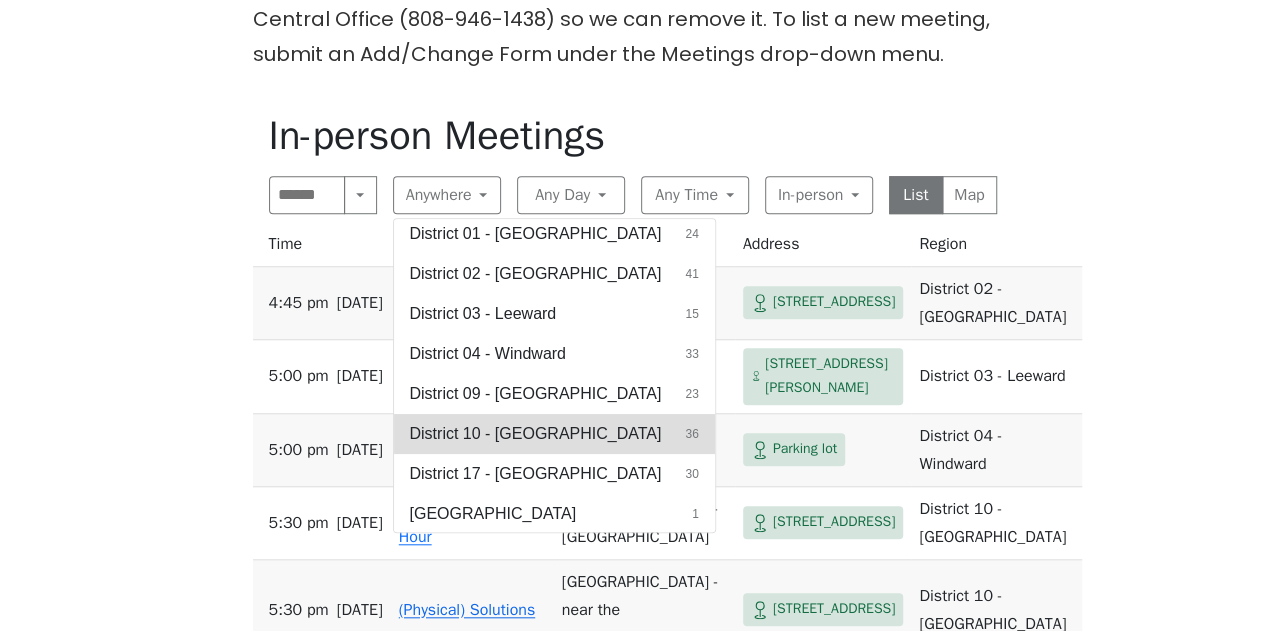 click on "District 10 - [GEOGRAPHIC_DATA]" at bounding box center [536, 434] 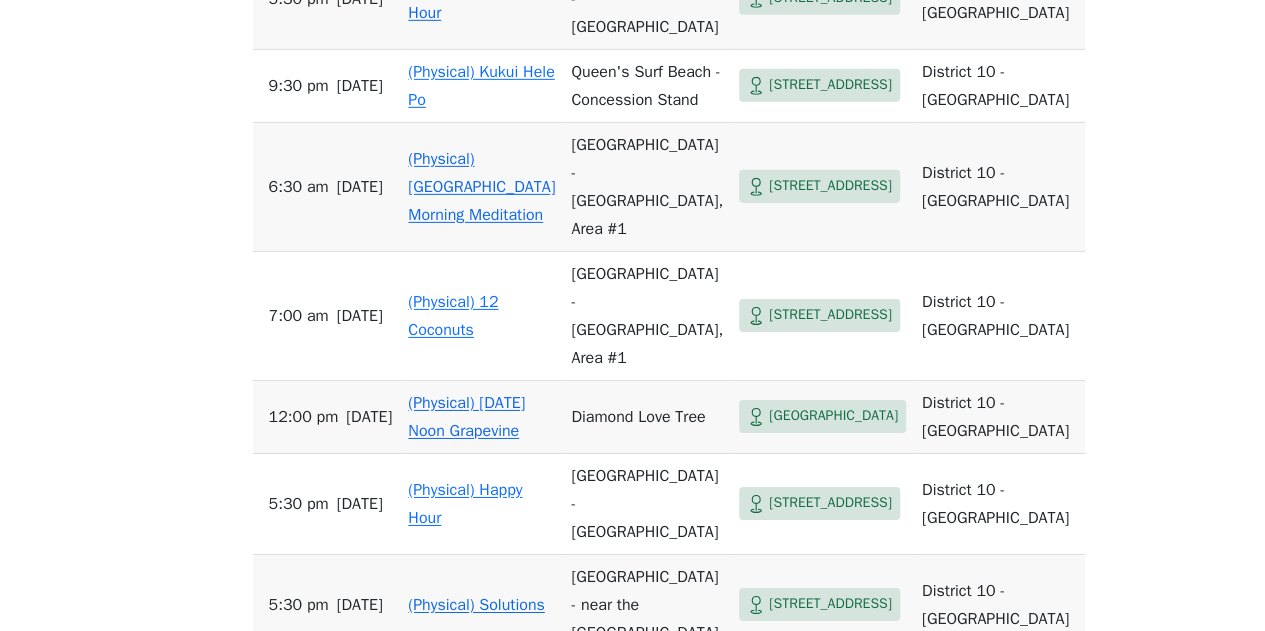 scroll, scrollTop: 3117, scrollLeft: 0, axis: vertical 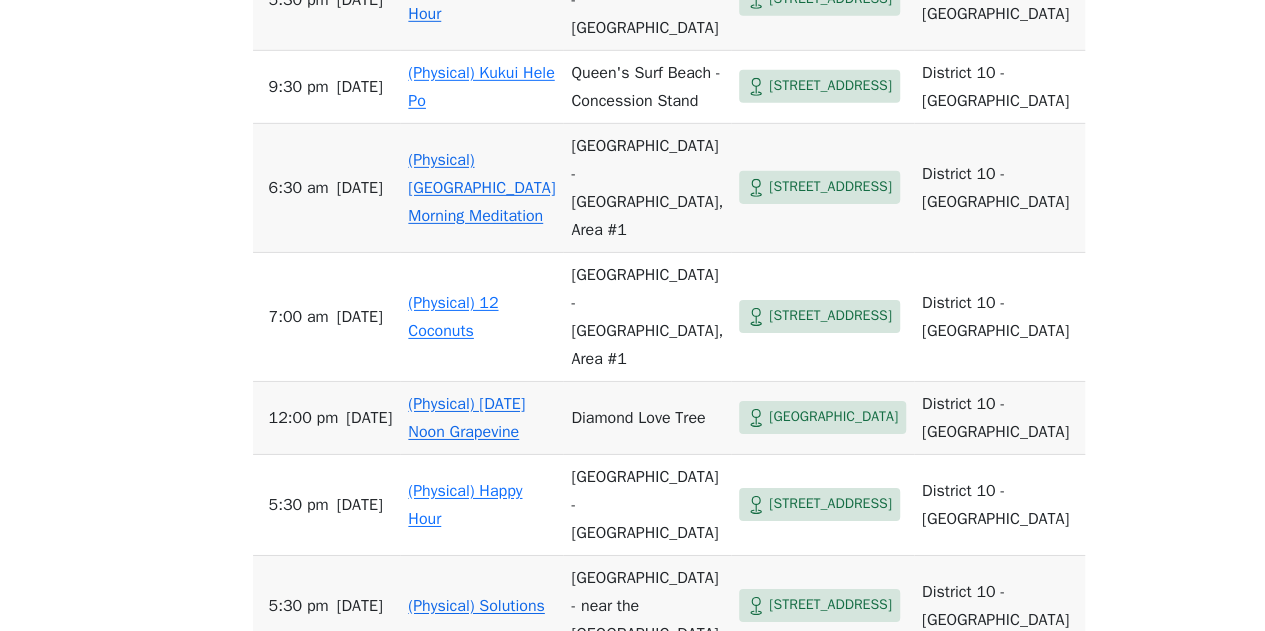 click on "(Physical) [PERSON_NAME] Big Book Meeting" at bounding box center (480, 1571) 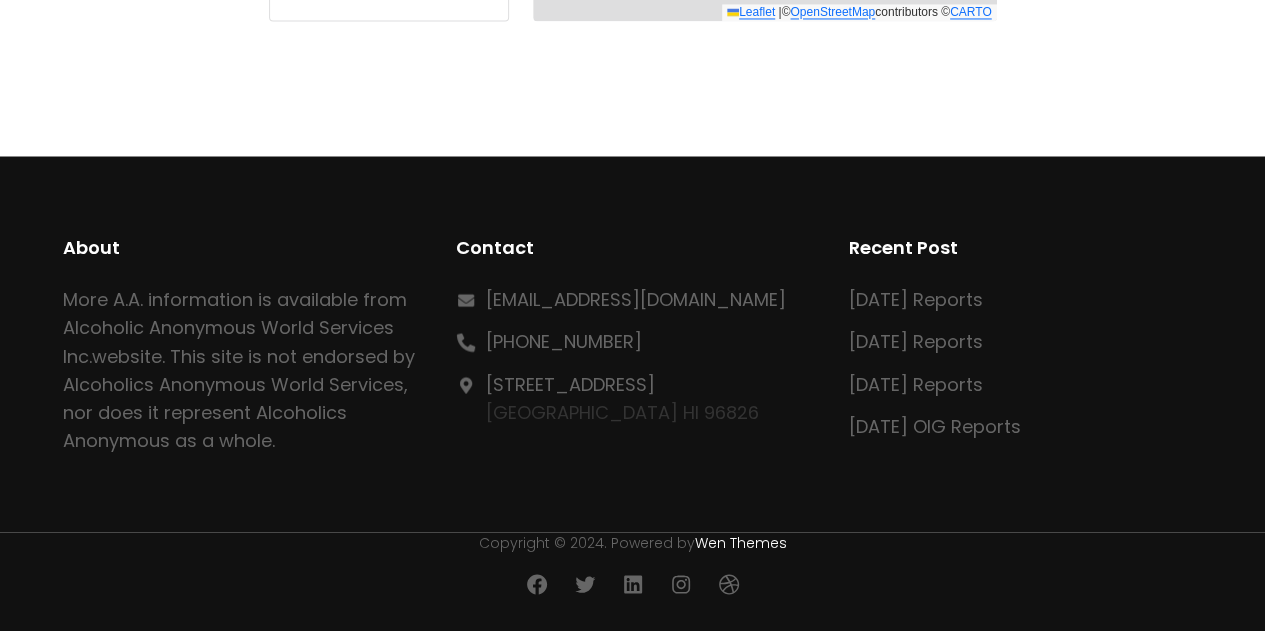 scroll, scrollTop: 687, scrollLeft: 0, axis: vertical 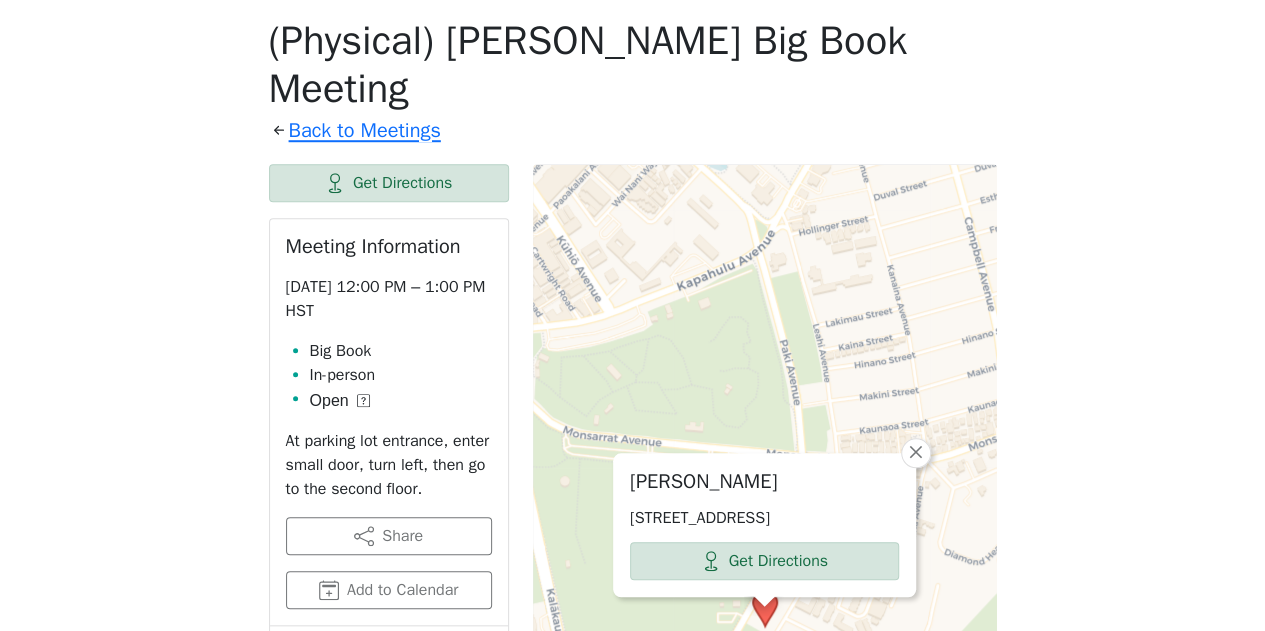 click on "[PERSON_NAME] [STREET_ADDRESS] Get Directions ×  Leaflet   |  ©  OpenStreetMap  contributors ©  CARTO" at bounding box center (765, 624) 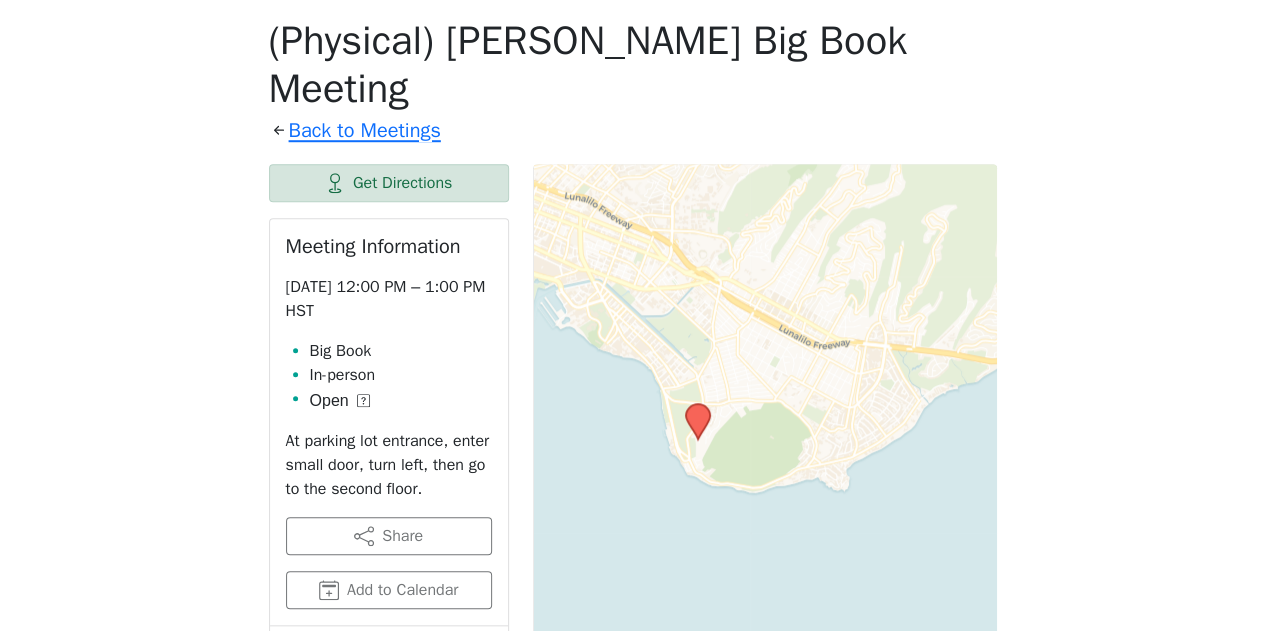 drag, startPoint x: 804, startPoint y: 176, endPoint x: 622, endPoint y: 219, distance: 187.0107 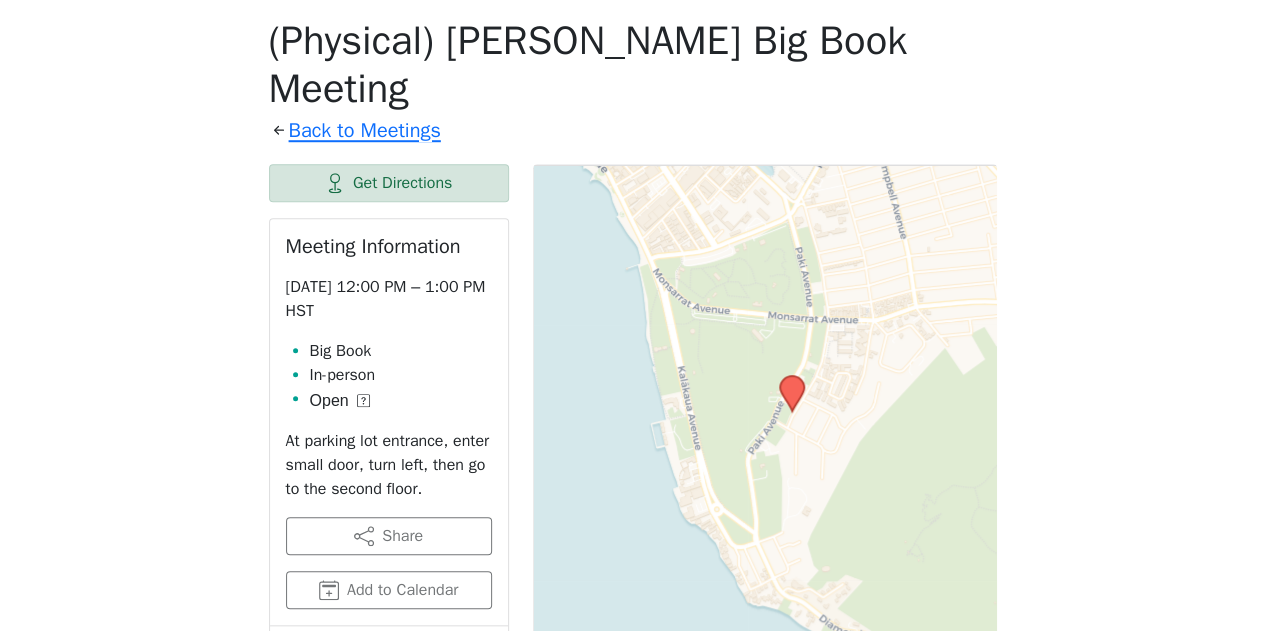 drag, startPoint x: 622, startPoint y: 467, endPoint x: 982, endPoint y: 164, distance: 470.54117 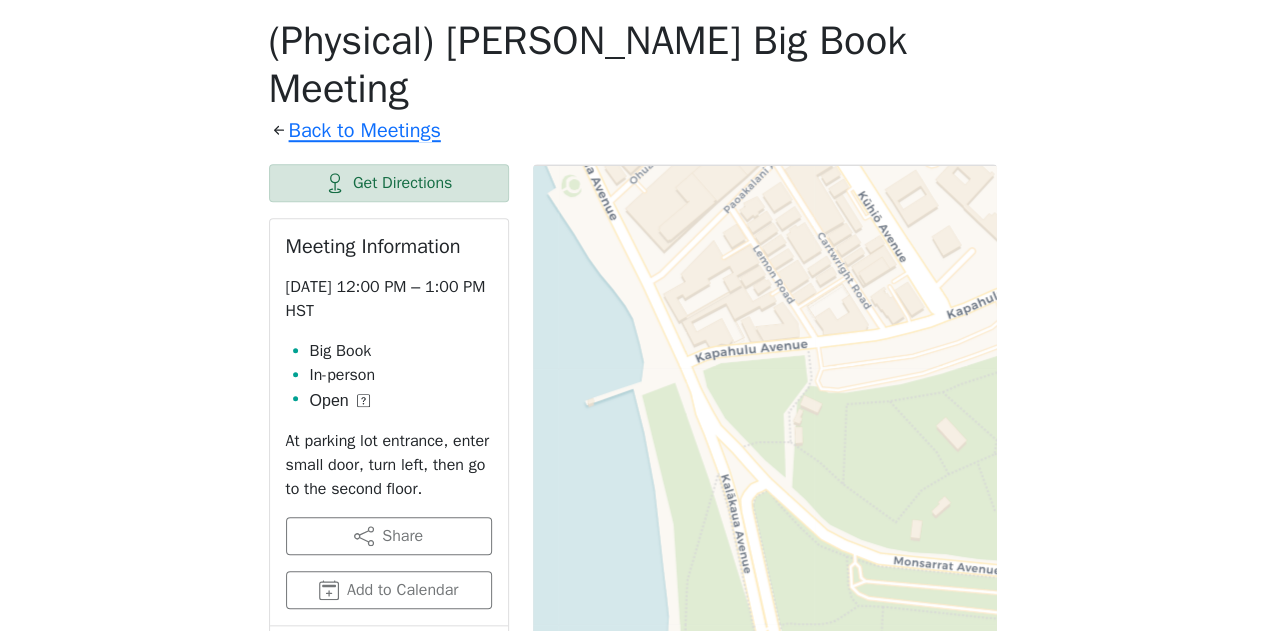 drag, startPoint x: 739, startPoint y: 433, endPoint x: 1252, endPoint y: 649, distance: 556.61926 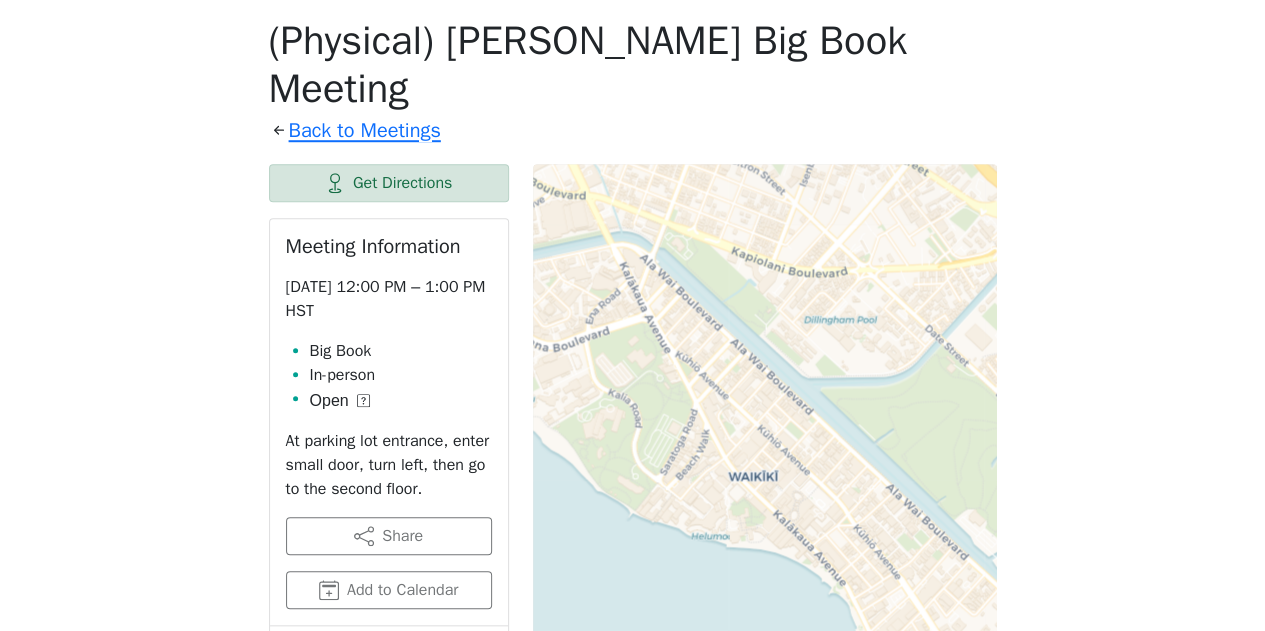 drag, startPoint x: 853, startPoint y: 183, endPoint x: 908, endPoint y: 546, distance: 367.14304 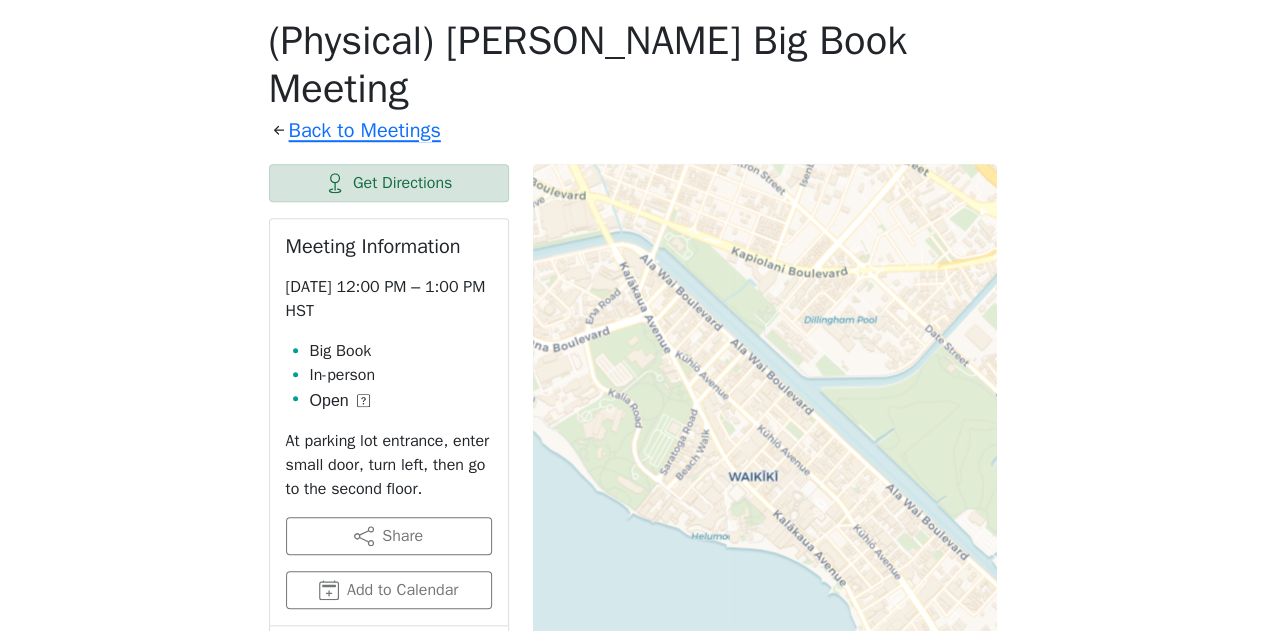 click 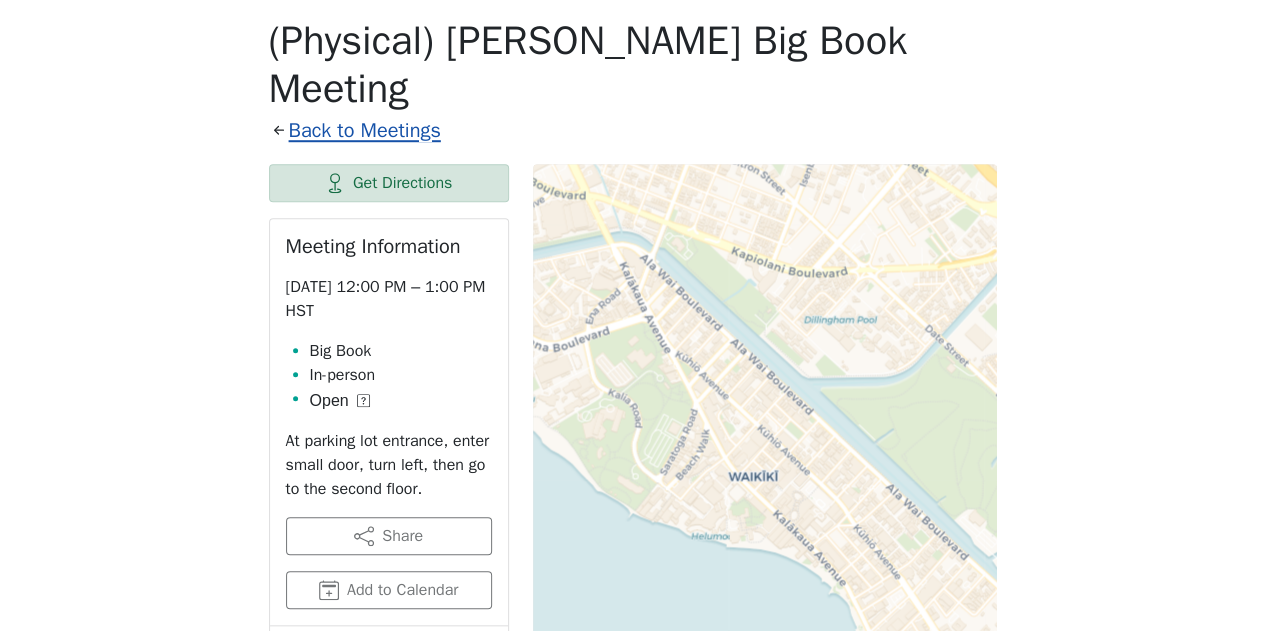 click on "Back to Meetings" at bounding box center [365, 130] 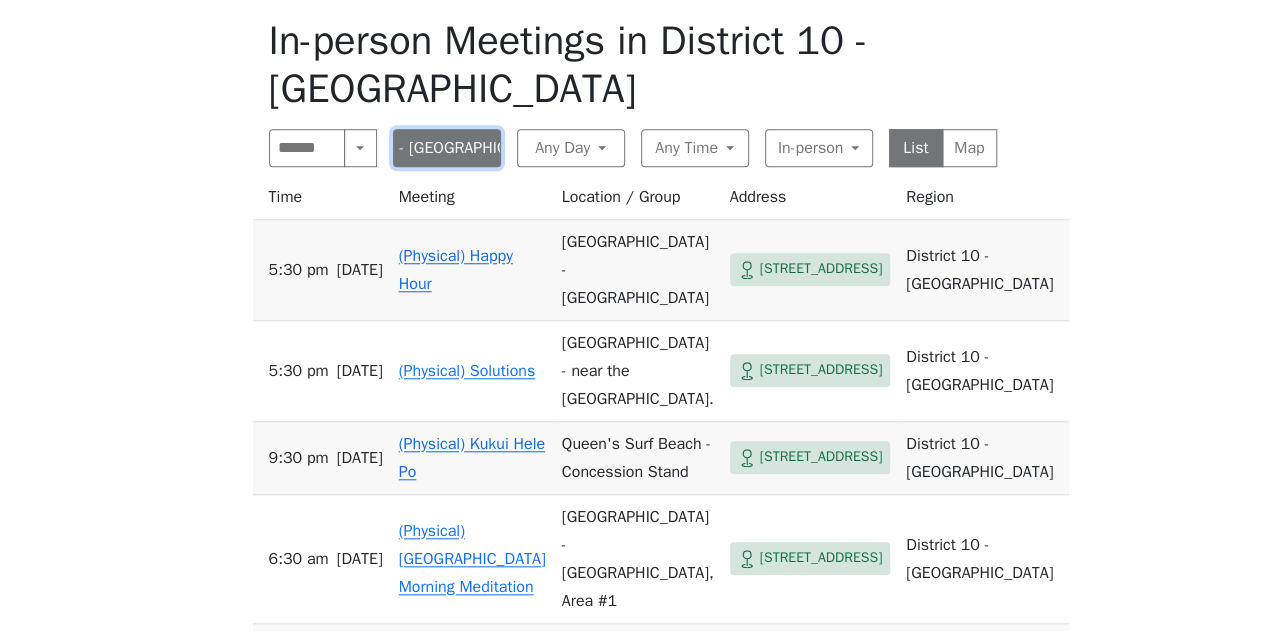 click on "District 10 - [GEOGRAPHIC_DATA]" at bounding box center (447, 148) 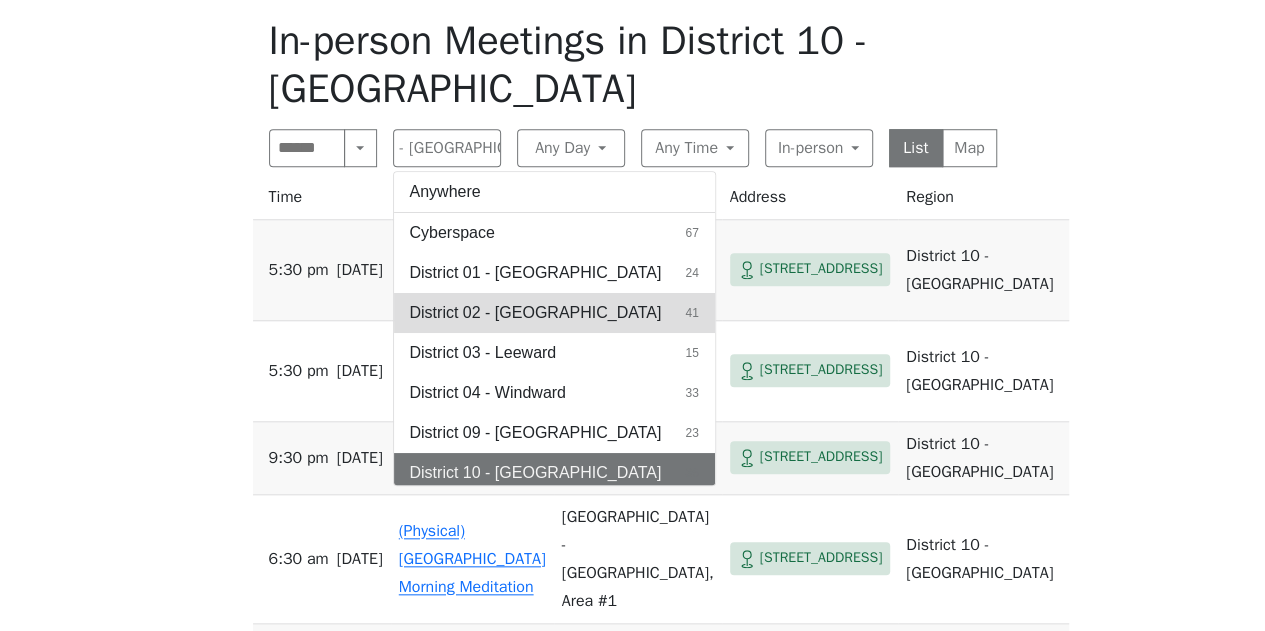 click on "District 02 - [GEOGRAPHIC_DATA]" at bounding box center [536, 313] 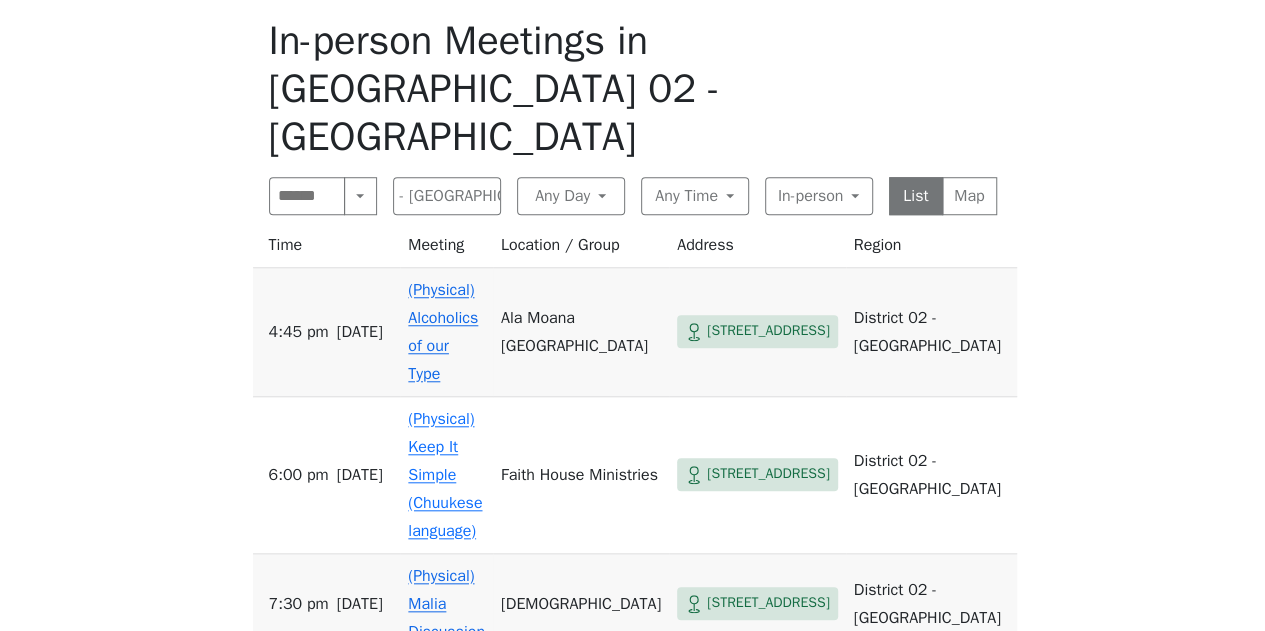 click on "If you know of a meeting listed here that NO LONGER MEETS, please call Central Office (808-946-1438) so we can remove it. To list a new meeting, submit an Add/Change Form under the Meetings drop-down menu.
In-person Meetings in [GEOGRAPHIC_DATA] 02 - [GEOGRAPHIC_DATA] Search Near Location Near [GEOGRAPHIC_DATA] 02 - [GEOGRAPHIC_DATA] Anywhere Cyberspace 67 District 01 - [GEOGRAPHIC_DATA] 24 District 02 - [GEOGRAPHIC_DATA] 41 District 03 - [GEOGRAPHIC_DATA] 15 District 04 - [GEOGRAPHIC_DATA] 09 - [GEOGRAPHIC_DATA] 10 - [GEOGRAPHIC_DATA] 17 - [GEOGRAPHIC_DATA] 30 [GEOGRAPHIC_DATA] 1 Any Day Any Day [DATE] 33 [DATE] 42 [DATE] 42 [DATE] 37 [DATE] 37 [DATE] 43 [DATE] 36 Any Time Any Time Morning 91 Midday 27 Evening 146 Night 23 In-person Any Type In-person 203 Online 72 11th Step Meditation 7 12 Steps & 12 Traditions 16 As Bill Sees It 3 Big Book 35 Birthday 2 Child-Friendly 29 Closed 28 Daily Reflections 44 Discussion 69 English 116 Grapevine 9 [DEMOGRAPHIC_DATA] 6 Literature 72 Living Sober 4 Meditation 8 Men 8 Newcomer 17 Open 225 Outdoor Meeting 77 Spanish 1 8 12" at bounding box center (632, 699) 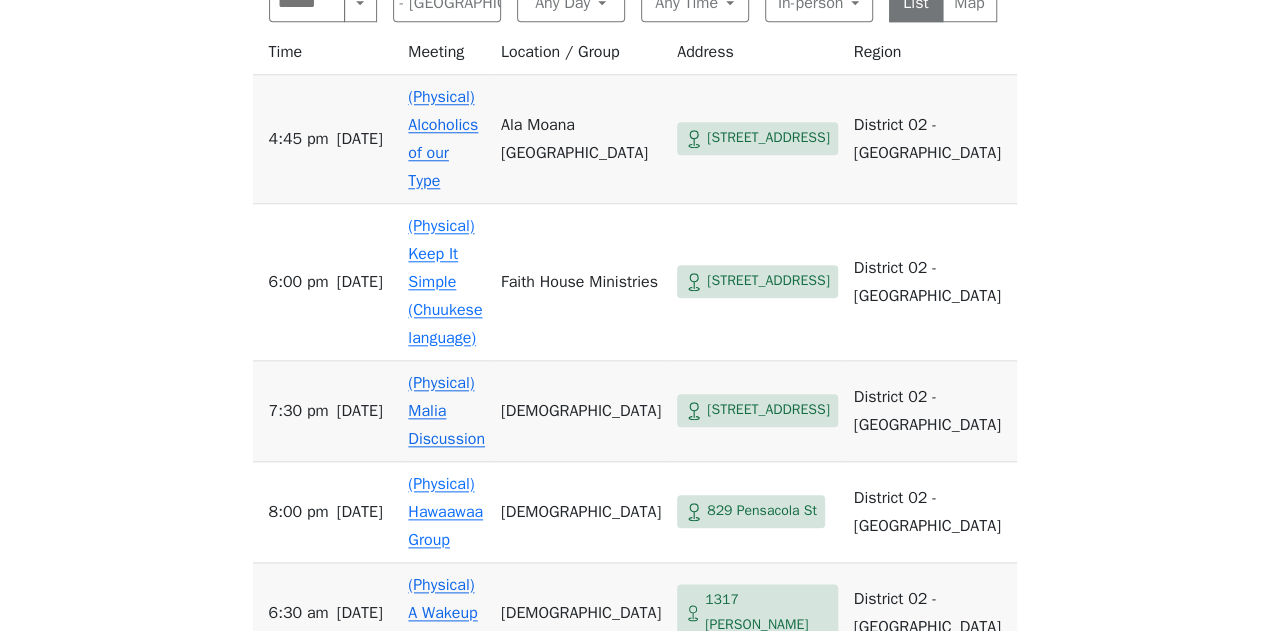 scroll, scrollTop: 881, scrollLeft: 0, axis: vertical 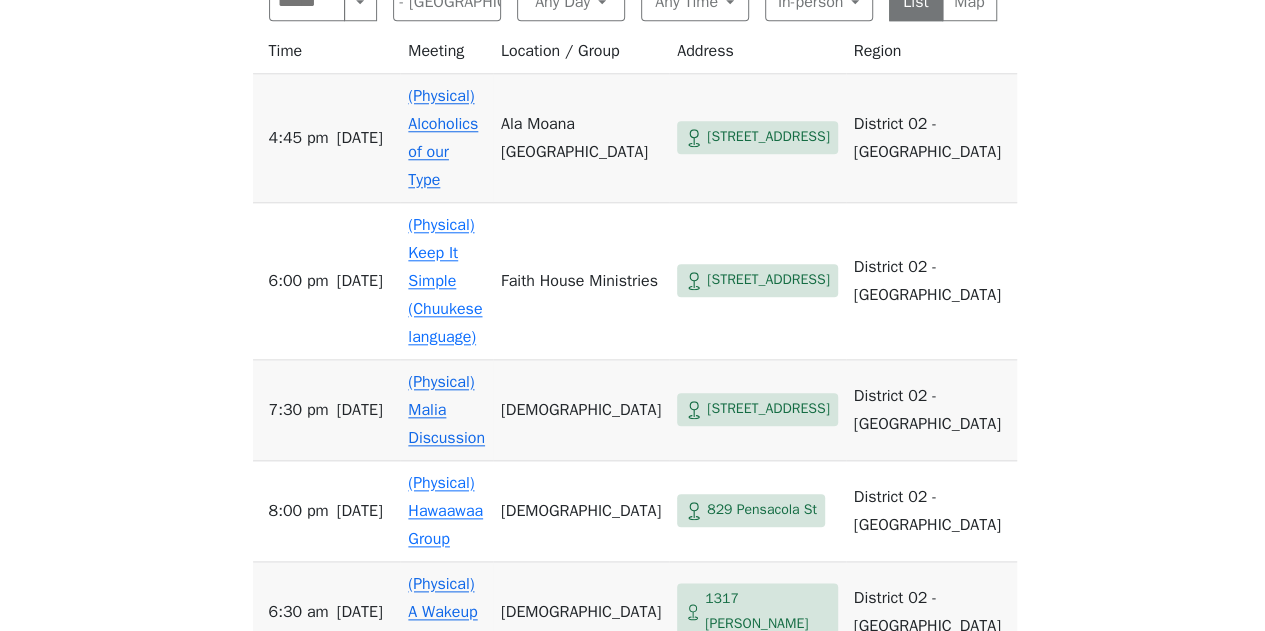 click on "If you know of a meeting listed here that NO LONGER MEETS, please call Central Office (808-946-1438) so we can remove it. To list a new meeting, submit an Add/Change Form under the Meetings drop-down menu.
In-person Meetings in [GEOGRAPHIC_DATA] 02 - [GEOGRAPHIC_DATA] Search Near Location Near [GEOGRAPHIC_DATA] 02 - [GEOGRAPHIC_DATA] Anywhere Cyberspace 67 District 01 - [GEOGRAPHIC_DATA] 24 District 02 - [GEOGRAPHIC_DATA] 41 District 03 - [GEOGRAPHIC_DATA] 15 District 04 - [GEOGRAPHIC_DATA] 09 - [GEOGRAPHIC_DATA] 10 - [GEOGRAPHIC_DATA] 17 - [GEOGRAPHIC_DATA] 30 [GEOGRAPHIC_DATA] 1 Any Day Any Day [DATE] 33 [DATE] 42 [DATE] 42 [DATE] 37 [DATE] 37 [DATE] 43 [DATE] 36 Any Time Any Time Morning 91 Midday 27 Evening 146 Night 23 In-person Any Type In-person 203 Online 72 11th Step Meditation 7 12 Steps & 12 Traditions 16 As Bill Sees It 3 Big Book 35 Birthday 2 Child-Friendly 29 Closed 28 Daily Reflections 44 Discussion 69 English 116 Grapevine 9 [DEMOGRAPHIC_DATA] 6 Literature 72 Living Sober 4 Meditation 8 Men 8 Newcomer 17 Open 225 Outdoor Meeting 77 Spanish 1 8 12" at bounding box center [632, 1136] 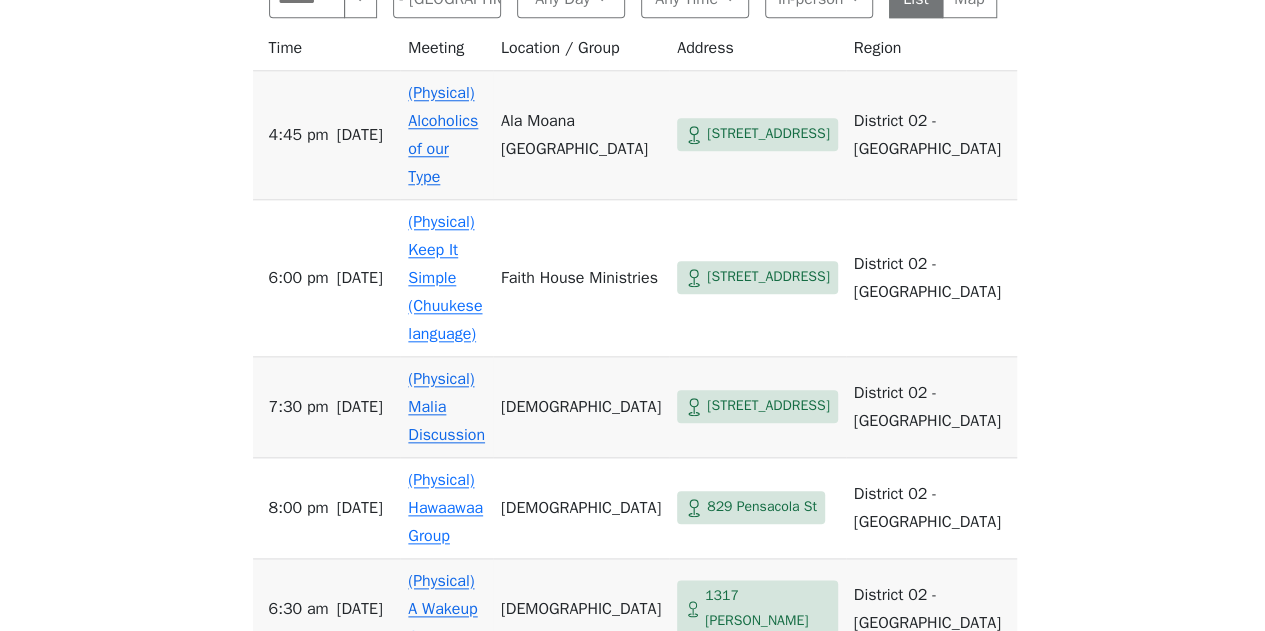 scroll, scrollTop: 881, scrollLeft: 0, axis: vertical 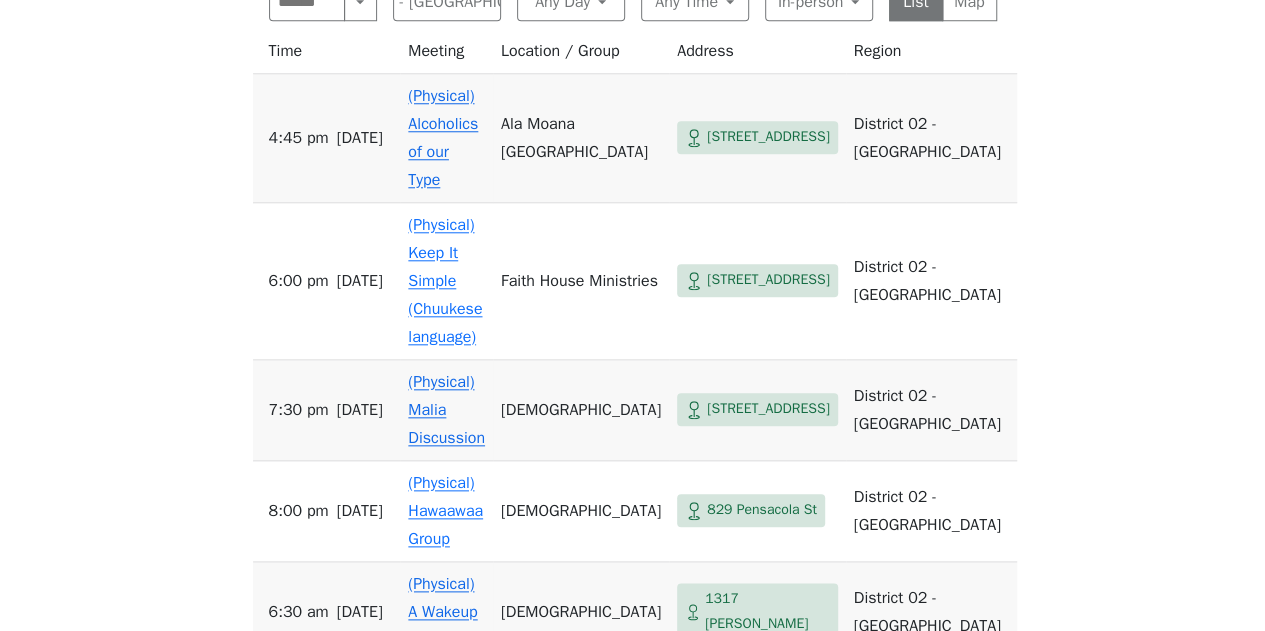 click on "(Physical) Malia Discussion" at bounding box center (446, 410) 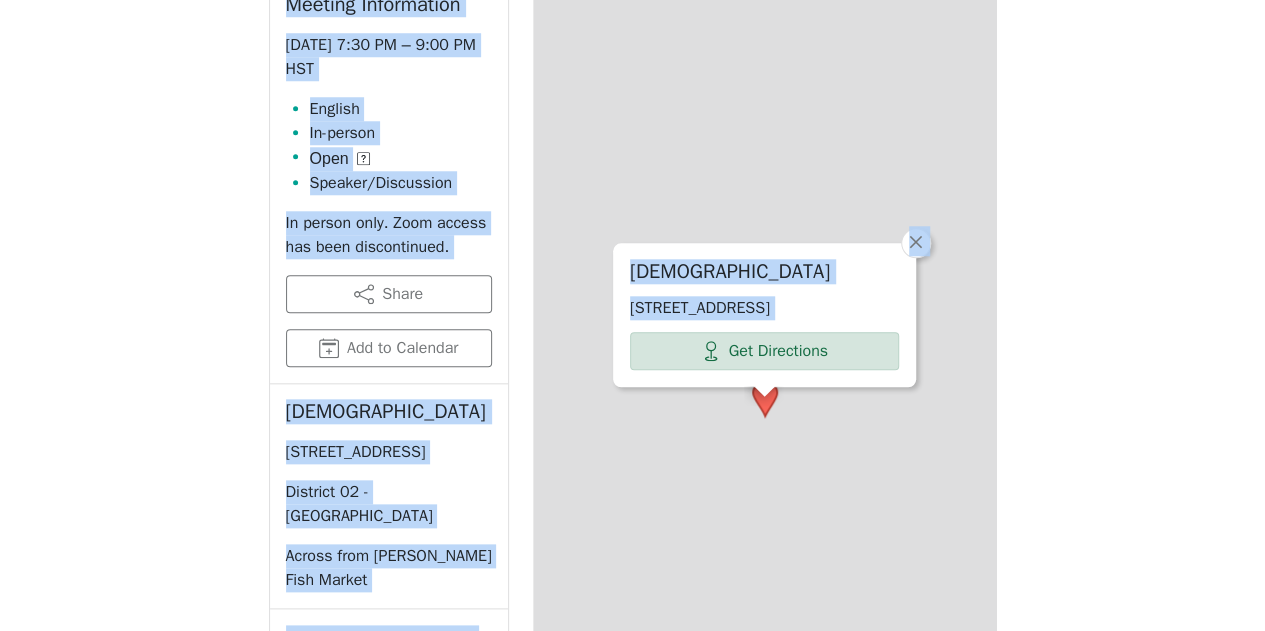 scroll, scrollTop: 687, scrollLeft: 0, axis: vertical 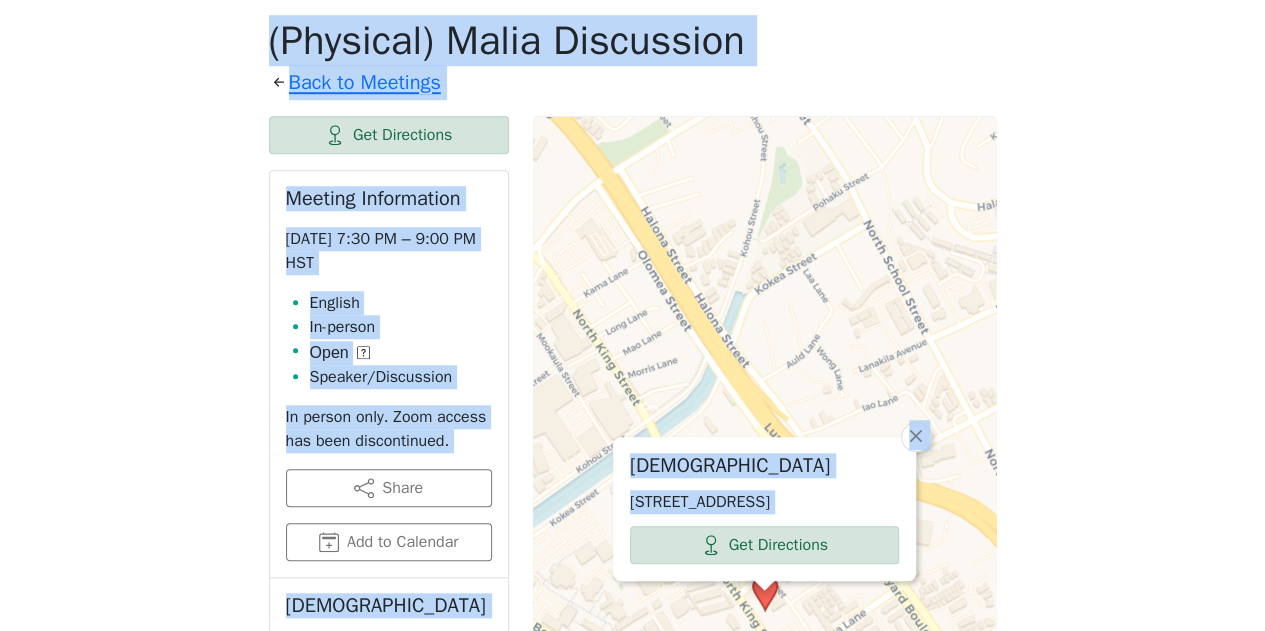 click on "Meeting Information [DATE] 7:30 PM – 9:00 PM HST English In-person Open Speaker/Discussion In person only. Zoom access has been discontinued. Share Add to Calendar" at bounding box center (389, 374) 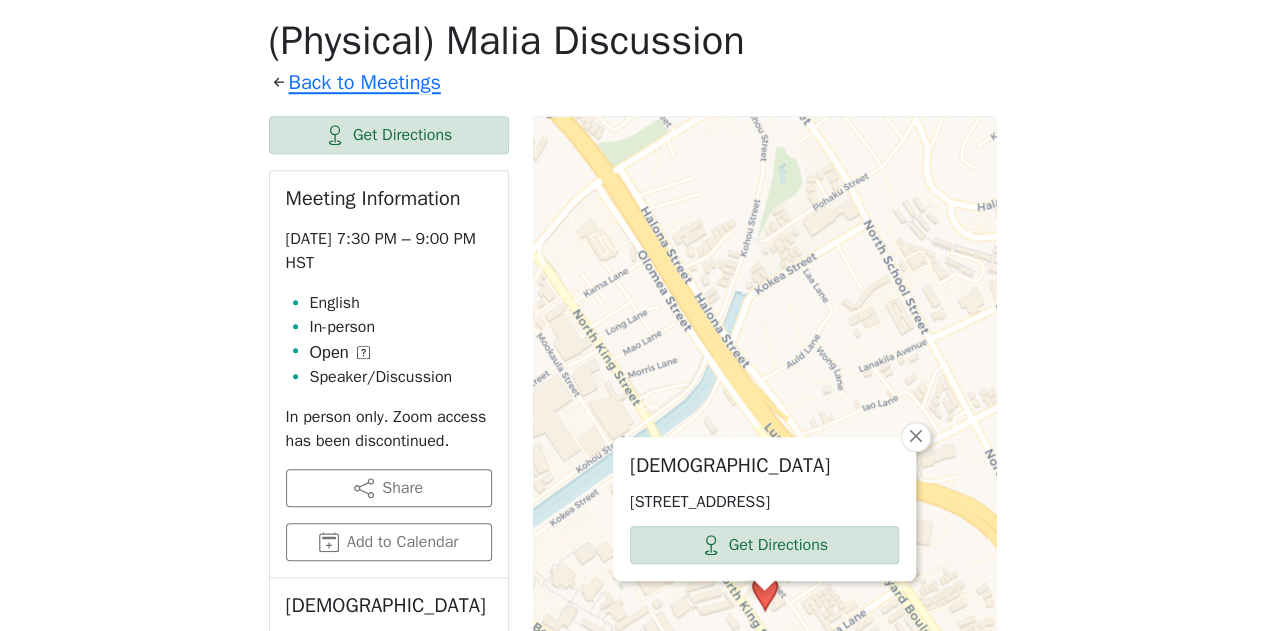 click on "Meeting Information [DATE] 7:30 PM – 9:00 PM HST English In-person Open Speaker/Discussion In person only. Zoom access has been discontinued. Share Add to Calendar" at bounding box center [389, 374] 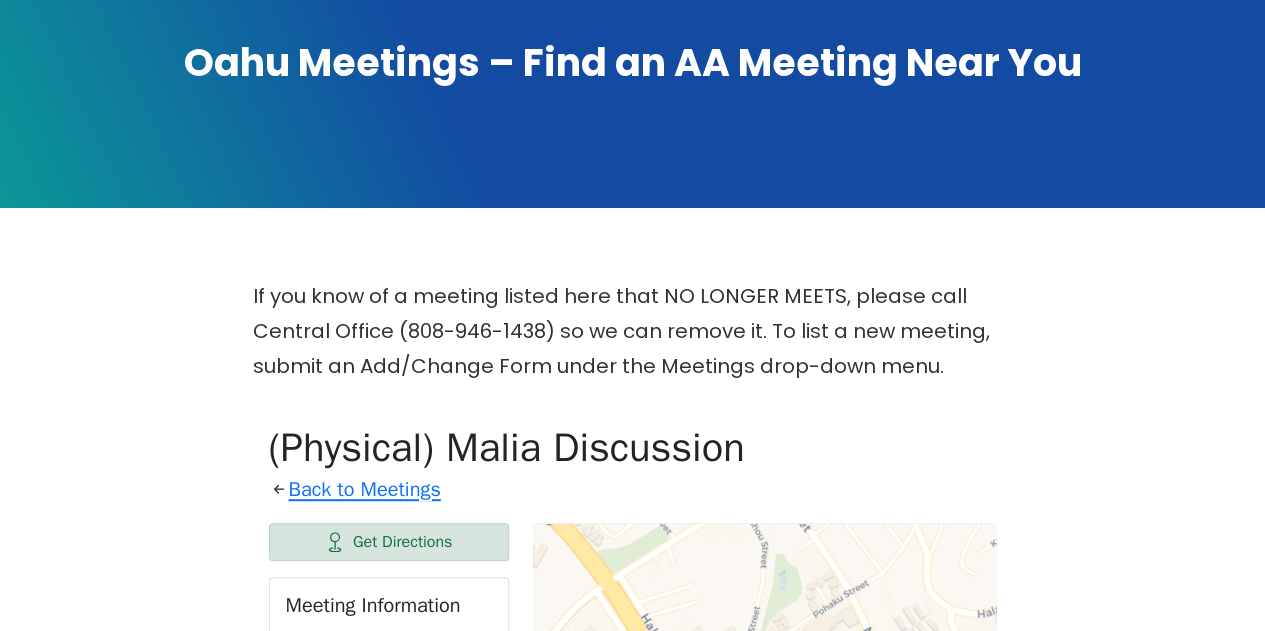 scroll, scrollTop: 266, scrollLeft: 0, axis: vertical 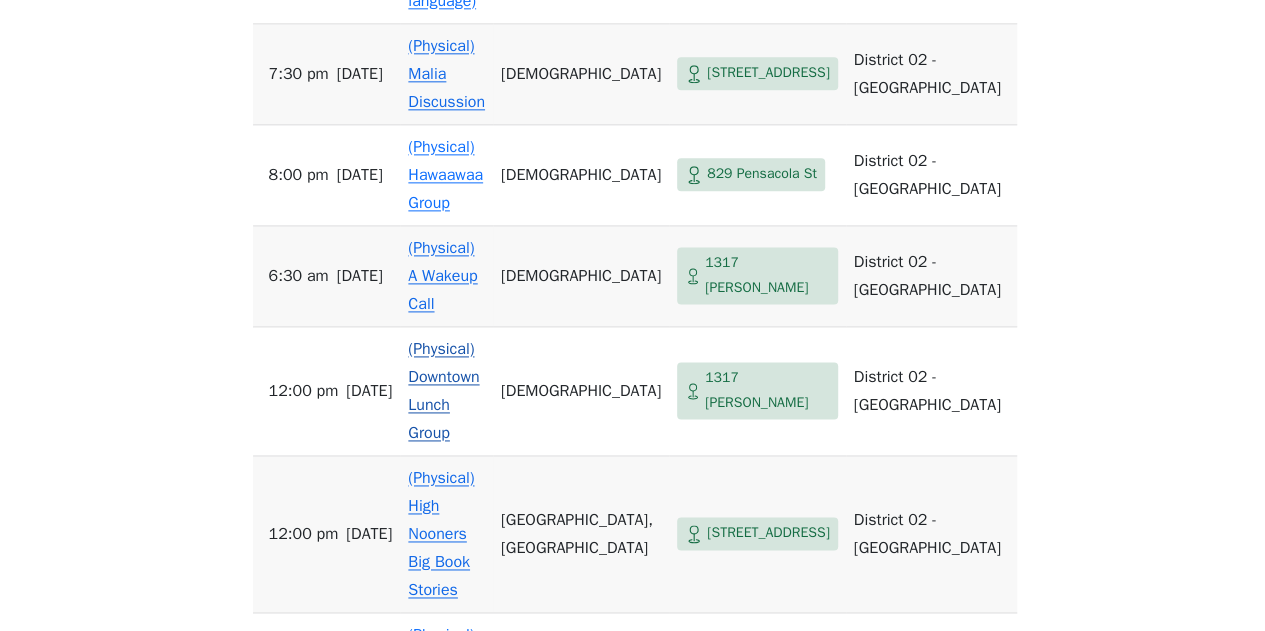 click on "(Physical) Downtown Lunch Group" at bounding box center [443, 391] 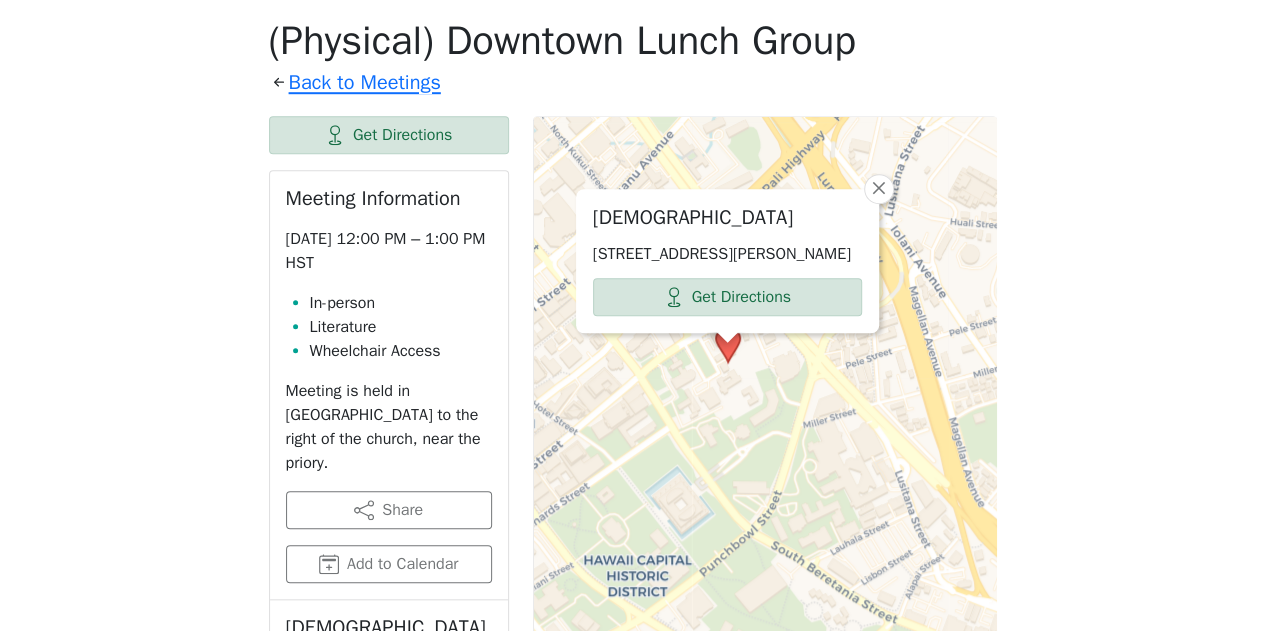 drag, startPoint x: 863, startPoint y: 365, endPoint x: 827, endPoint y: 95, distance: 272.38943 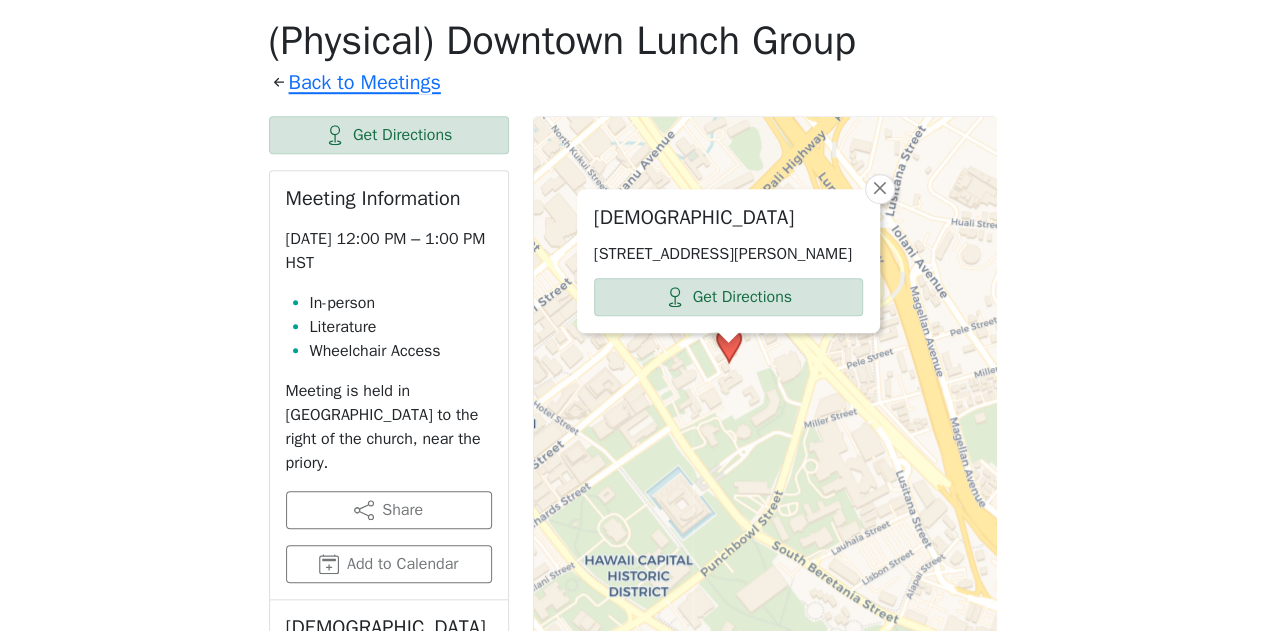 click on "[DEMOGRAPHIC_DATA] [STREET_ADDRESS][PERSON_NAME] Get Directions ×  Leaflet   |  ©  OpenStreetMap  contributors ©  CARTO" at bounding box center (765, 616) 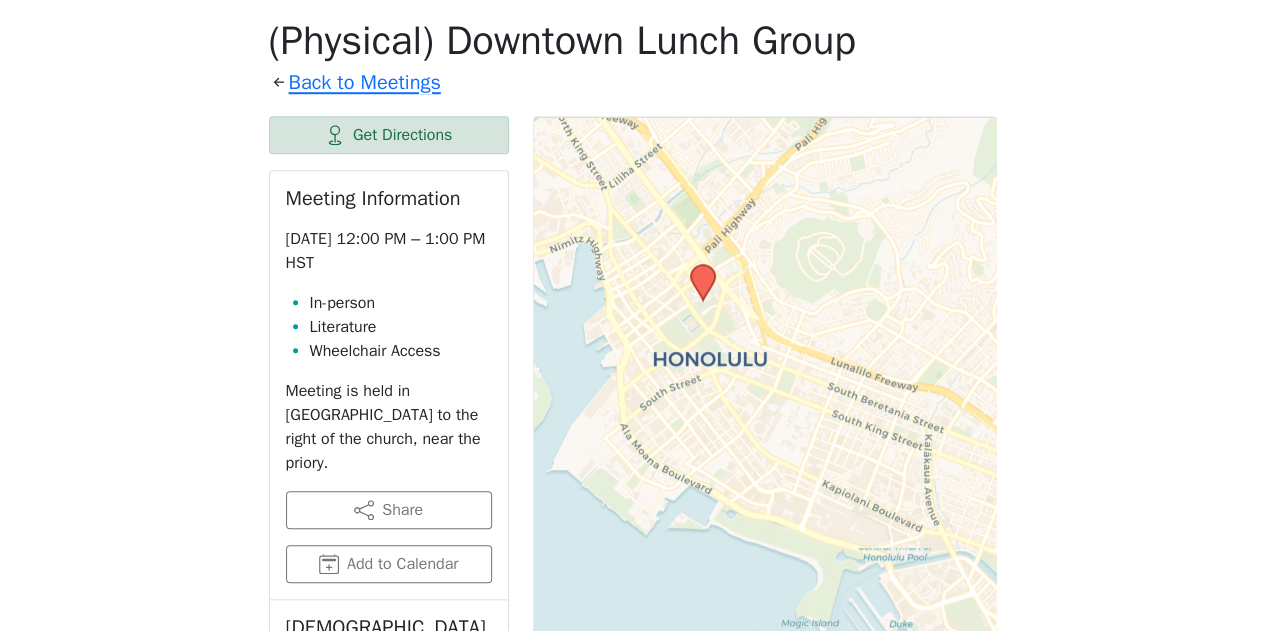 drag, startPoint x: 940, startPoint y: 537, endPoint x: 786, endPoint y: 411, distance: 198.97739 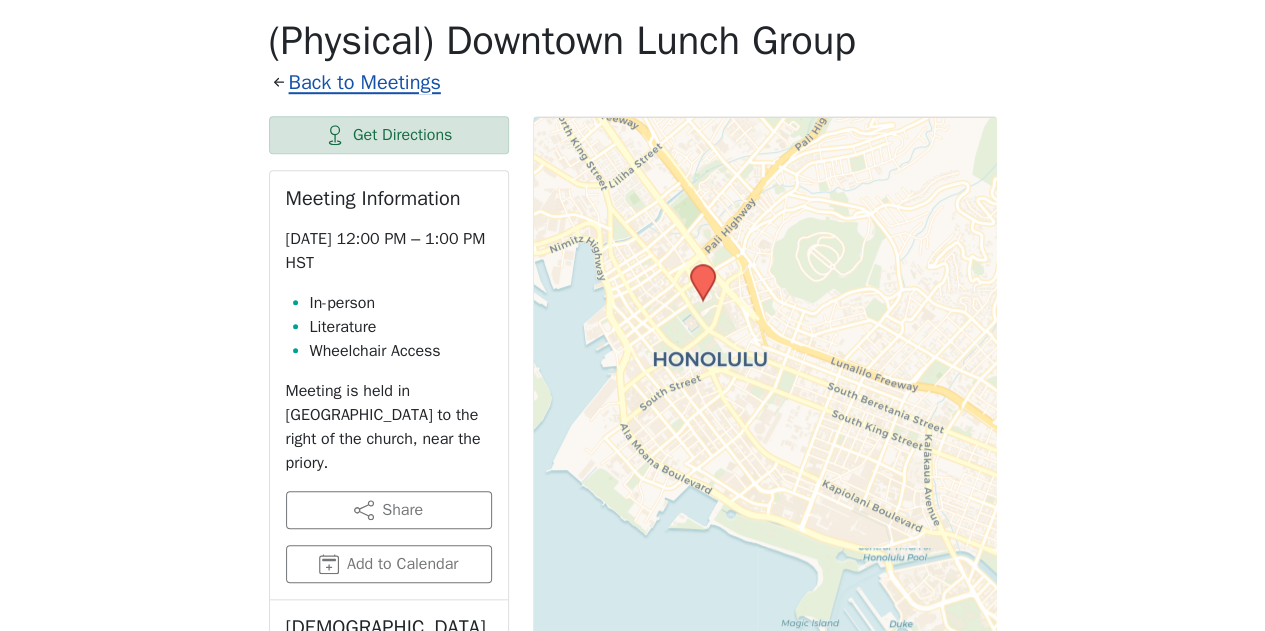 click on "Back to Meetings" at bounding box center (365, 82) 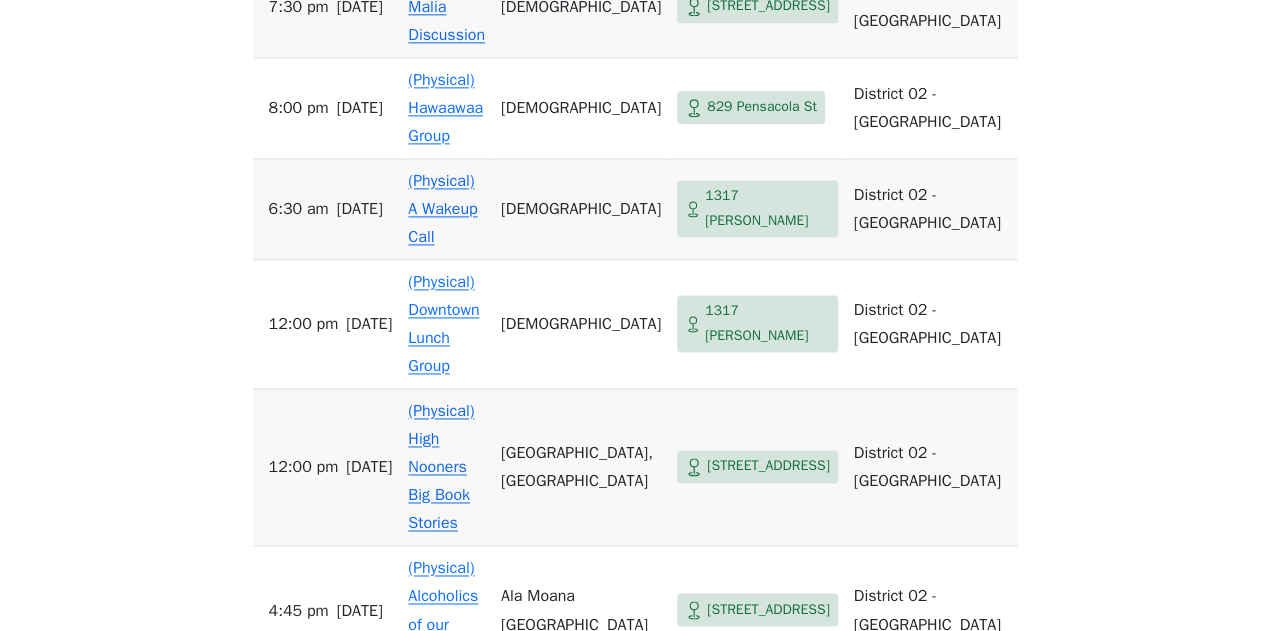scroll, scrollTop: 1314, scrollLeft: 0, axis: vertical 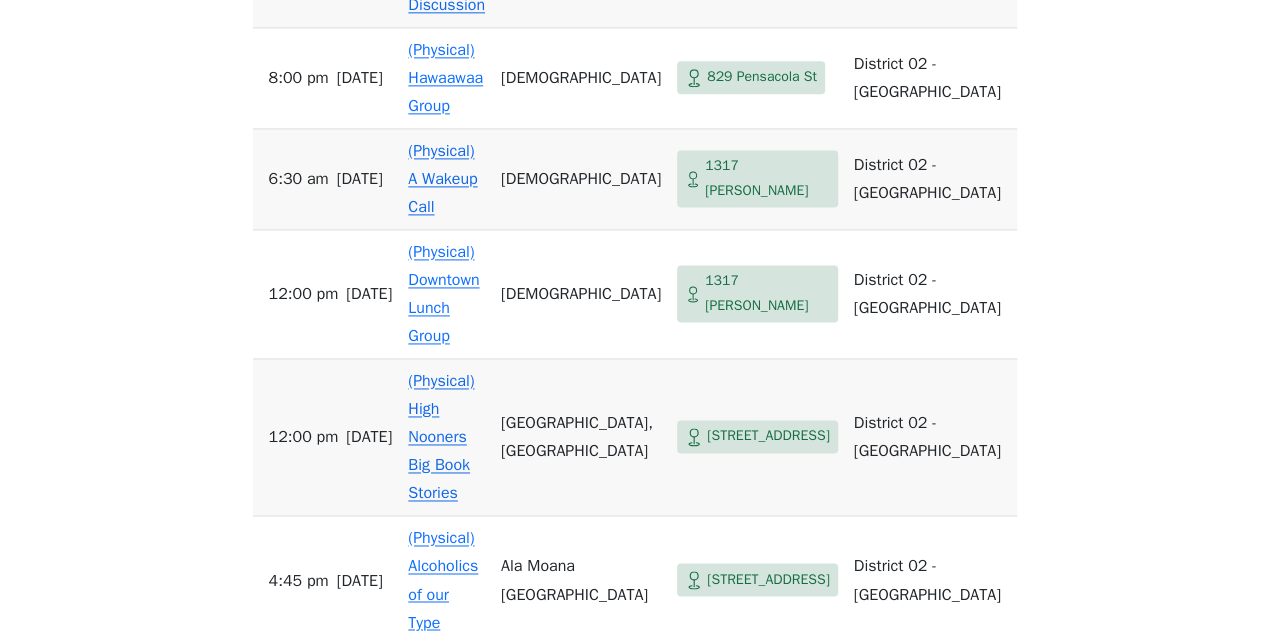 click on "If you know of a meeting listed here that NO LONGER MEETS, please call Central Office (808-946-1438) so we can remove it. To list a new meeting, submit an Add/Change Form under the Meetings drop-down menu.
In-person Meetings in [GEOGRAPHIC_DATA] 02 - [GEOGRAPHIC_DATA] Search Near Location Near [GEOGRAPHIC_DATA] 02 - [GEOGRAPHIC_DATA] Anywhere Cyberspace 67 District 01 - [GEOGRAPHIC_DATA] 24 District 02 - [GEOGRAPHIC_DATA] 41 District 03 - [GEOGRAPHIC_DATA] 15 District 04 - [GEOGRAPHIC_DATA] 09 - [GEOGRAPHIC_DATA] 10 - [GEOGRAPHIC_DATA] 17 - [GEOGRAPHIC_DATA] 30 [GEOGRAPHIC_DATA] 1 Any Day Any Day [DATE] 33 [DATE] 42 [DATE] 42 [DATE] 37 [DATE] 37 [DATE] 43 [DATE] 36 Any Time Any Time Morning 91 Midday 27 Evening 146 Night 23 In-person Any Type In-person 203 Online 72 11th Step Meditation 7 12 Steps & 12 Traditions 16 As Bill Sees It 3 Big Book 35 Birthday 2 Child-Friendly 29 Closed 28 Daily Reflections 44 Discussion 69 English 116 Grapevine 9 [DEMOGRAPHIC_DATA] 6 Literature 72 Living Sober 4 Meditation 8 Men 8 Newcomer 17 Open 225 Outdoor Meeting 77 Spanish 1 8 12" at bounding box center [632, 703] 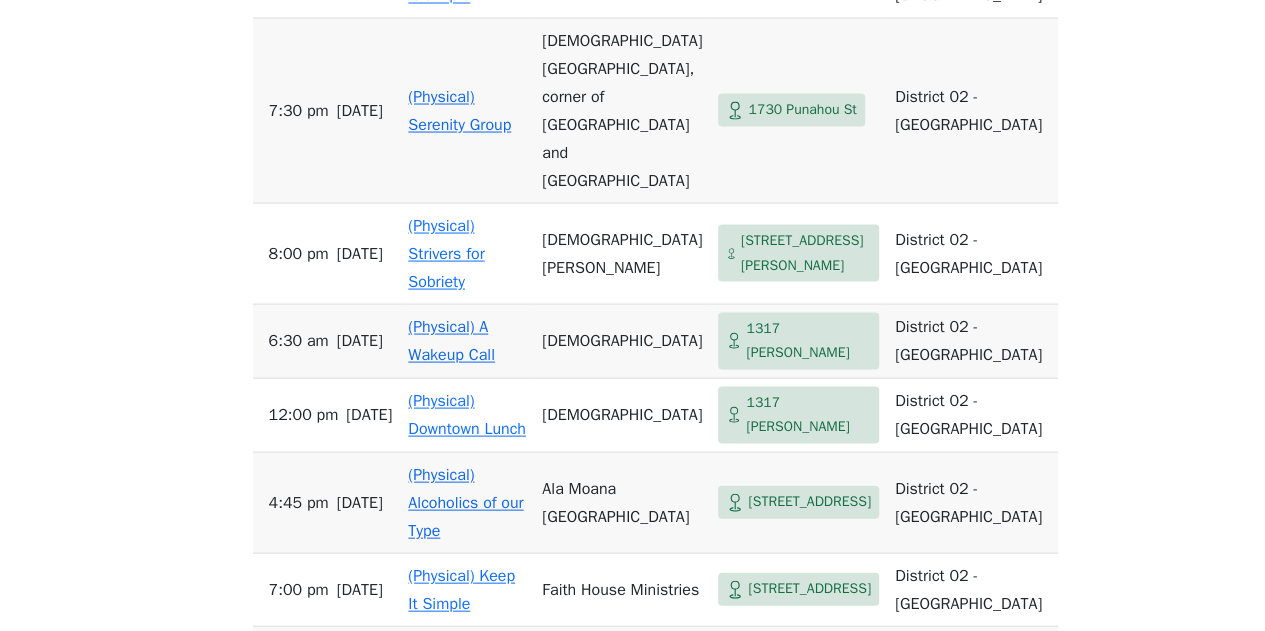 scroll, scrollTop: 1896, scrollLeft: 0, axis: vertical 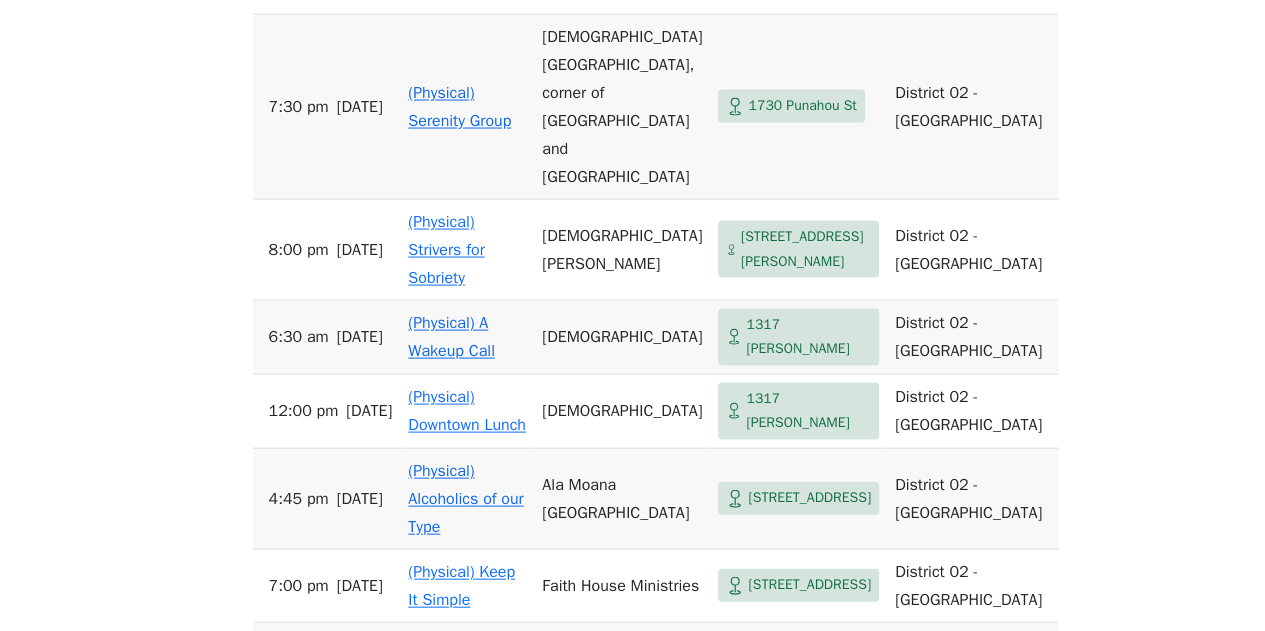 click on "(Physical) Ala Moana Bonfire" at bounding box center [459, 686] 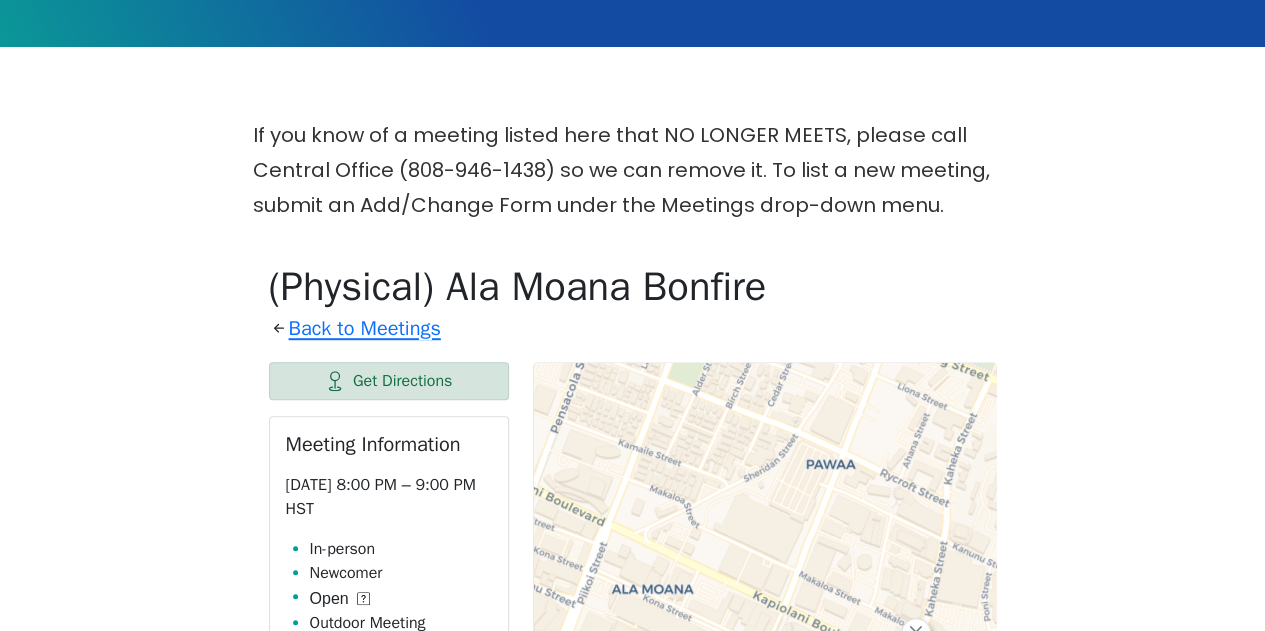 scroll, scrollTop: 434, scrollLeft: 0, axis: vertical 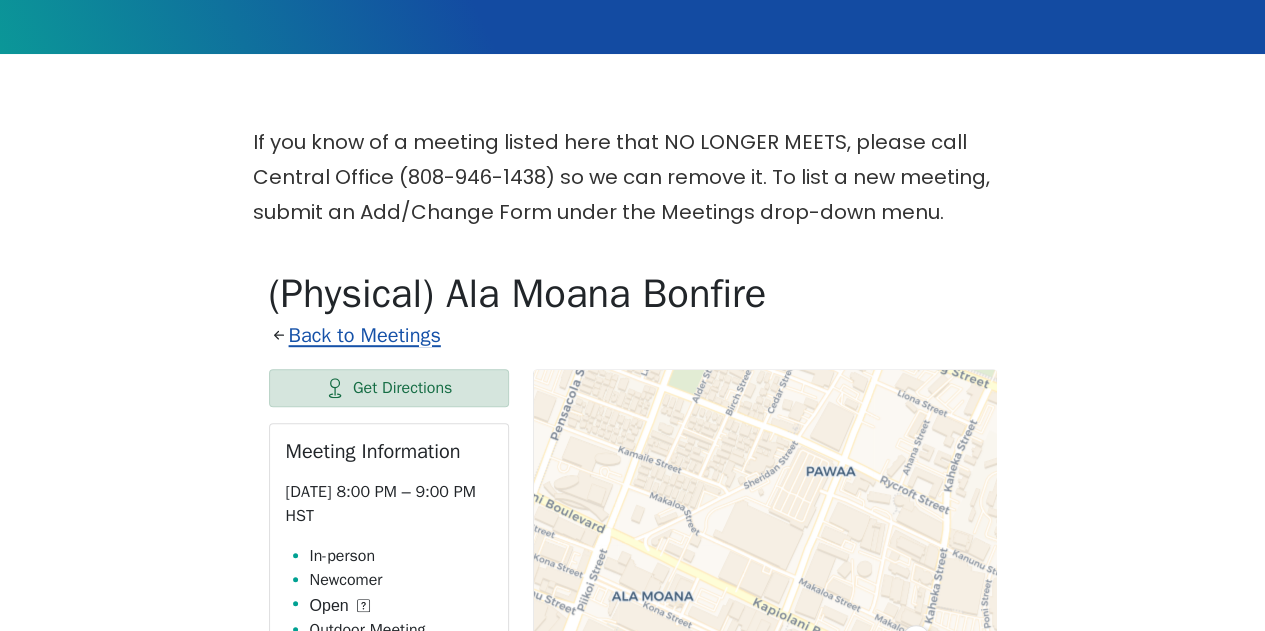click on "Back to Meetings" at bounding box center [365, 335] 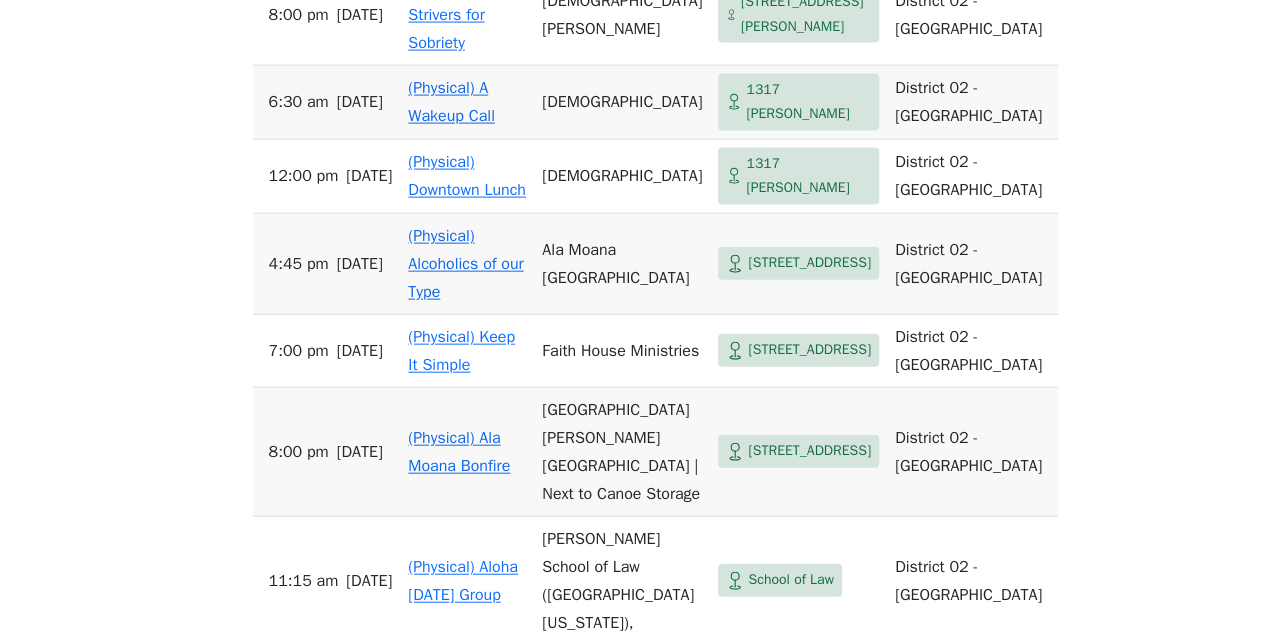 scroll, scrollTop: 2129, scrollLeft: 0, axis: vertical 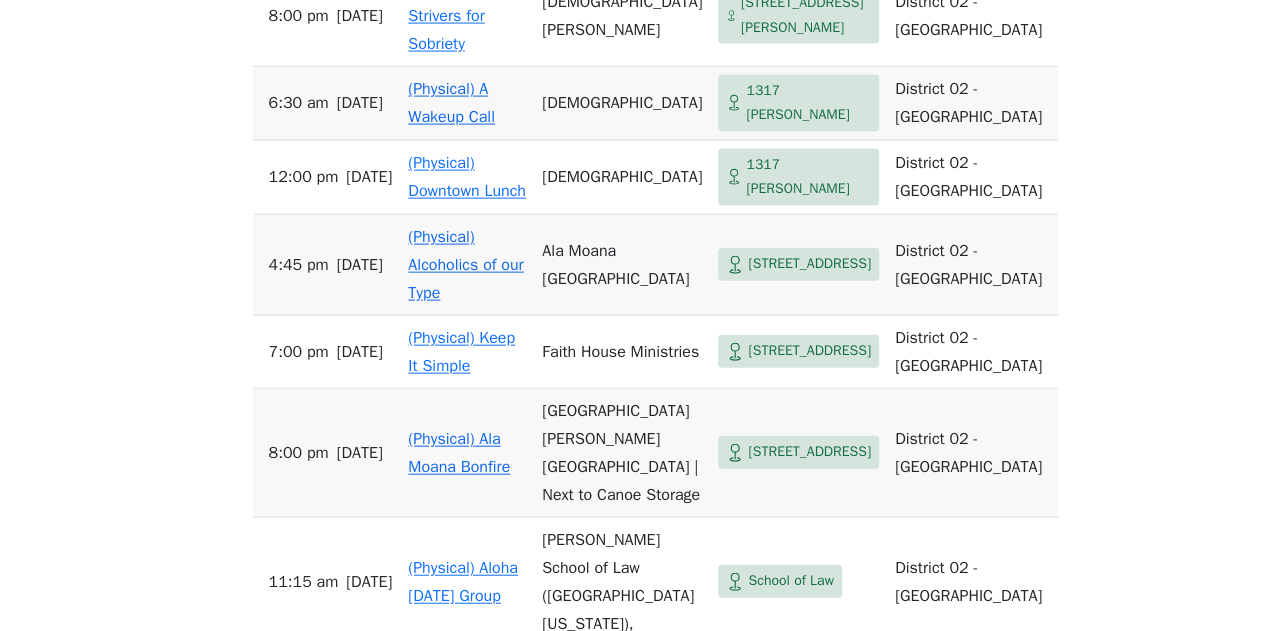 click on "If you know of a meeting listed here that NO LONGER MEETS, please call Central Office (808-946-1438) so we can remove it. To list a new meeting, submit an Add/Change Form under the Meetings drop-down menu.
In-person Meetings in [GEOGRAPHIC_DATA] 02 - [GEOGRAPHIC_DATA] Search Near Location Near [GEOGRAPHIC_DATA] 02 - [GEOGRAPHIC_DATA] Anywhere Cyberspace 67 District 01 - [GEOGRAPHIC_DATA] 24 District 02 - [GEOGRAPHIC_DATA] 41 District 03 - [GEOGRAPHIC_DATA] 15 District 04 - [GEOGRAPHIC_DATA] 09 - [GEOGRAPHIC_DATA] 10 - [GEOGRAPHIC_DATA] 17 - [GEOGRAPHIC_DATA] 30 [GEOGRAPHIC_DATA] 1 Any Day Any Day [DATE] 33 [DATE] 42 [DATE] 42 [DATE] 37 [DATE] 37 [DATE] 43 [DATE] 36 Any Time Any Time Morning 91 Midday 27 Evening 146 Night 23 In-person Any Type In-person 203 Online 72 11th Step Meditation 7 12 Steps & 12 Traditions 16 As Bill Sees It 3 Big Book 35 Birthday 2 Child-Friendly 29 Closed 28 Daily Reflections 44 Discussion 69 English 116 Grapevine 9 [DEMOGRAPHIC_DATA] 6 Literature 72 Living Sober 4 Meditation 8 Men 8 Newcomer 17 Open 225 Outdoor Meeting 77 Spanish 1 8 12" at bounding box center [632, 102] 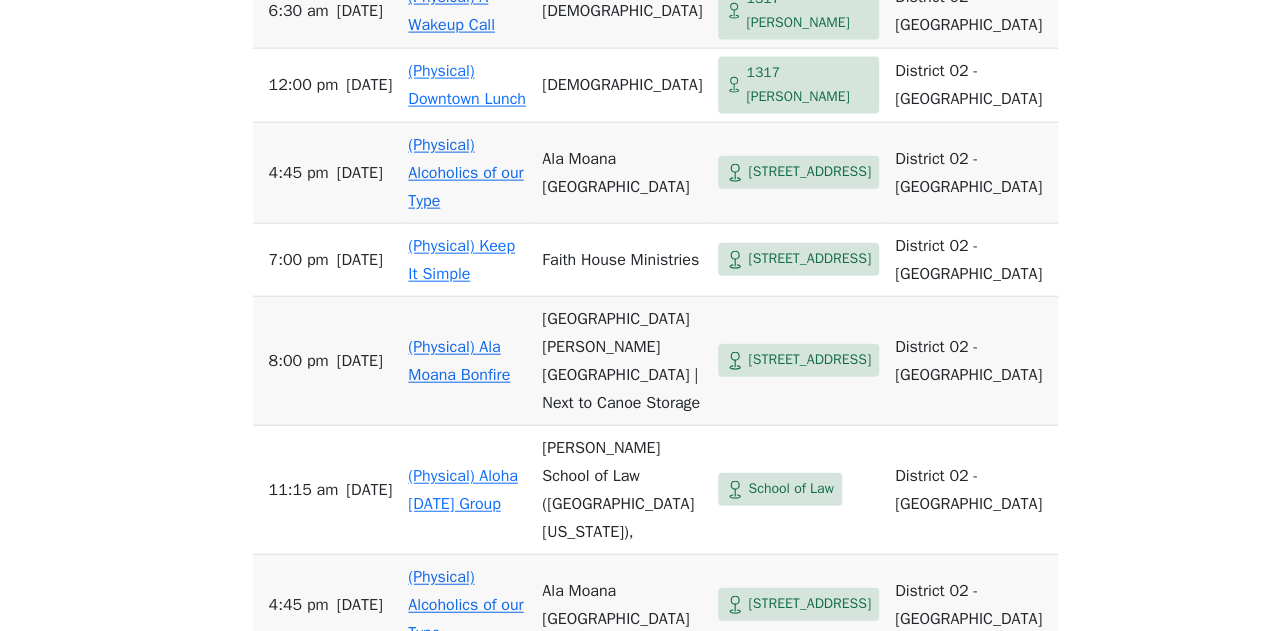 scroll, scrollTop: 2224, scrollLeft: 0, axis: vertical 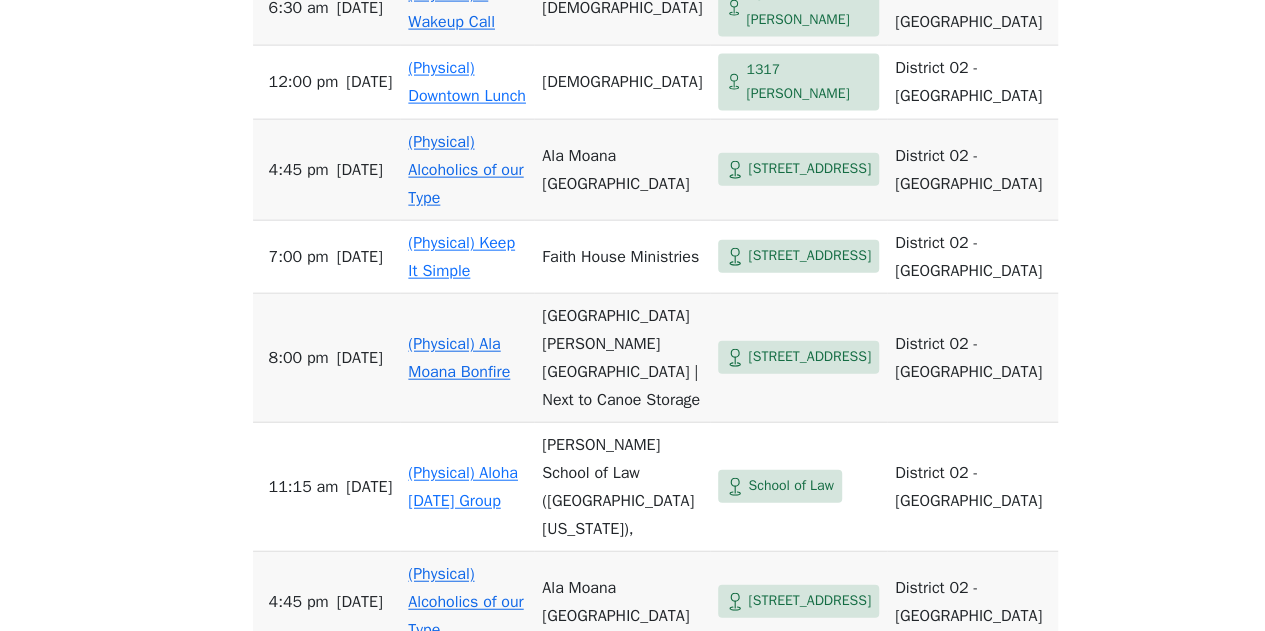 click on "If you know of a meeting listed here that NO LONGER MEETS, please call Central Office (808-946-1438) so we can remove it. To list a new meeting, submit an Add/Change Form under the Meetings drop-down menu.
In-person Meetings in [GEOGRAPHIC_DATA] 02 - [GEOGRAPHIC_DATA] Search Near Location Near [GEOGRAPHIC_DATA] 02 - [GEOGRAPHIC_DATA] Anywhere Cyberspace 67 District 01 - [GEOGRAPHIC_DATA] 24 District 02 - [GEOGRAPHIC_DATA] 41 District 03 - [GEOGRAPHIC_DATA] 15 District 04 - [GEOGRAPHIC_DATA] 09 - [GEOGRAPHIC_DATA] 10 - [GEOGRAPHIC_DATA] 17 - [GEOGRAPHIC_DATA] 30 [GEOGRAPHIC_DATA] 1 Any Day Any Day [DATE] 33 [DATE] 42 [DATE] 42 [DATE] 37 [DATE] 37 [DATE] 43 [DATE] 36 Any Time Any Time Morning 91 Midday 27 Evening 146 Night 23 In-person Any Type In-person 203 Online 72 11th Step Meditation 7 12 Steps & 12 Traditions 16 As Bill Sees It 3 Big Book 35 Birthday 2 Child-Friendly 29 Closed 28 Daily Reflections 44 Discussion 69 English 116 Grapevine 9 [DEMOGRAPHIC_DATA] 6 Literature 72 Living Sober 4 Meditation 8 Men 8 Newcomer 17 Open 225 Outdoor Meeting 77 Spanish 1 8 12" at bounding box center (632, 7) 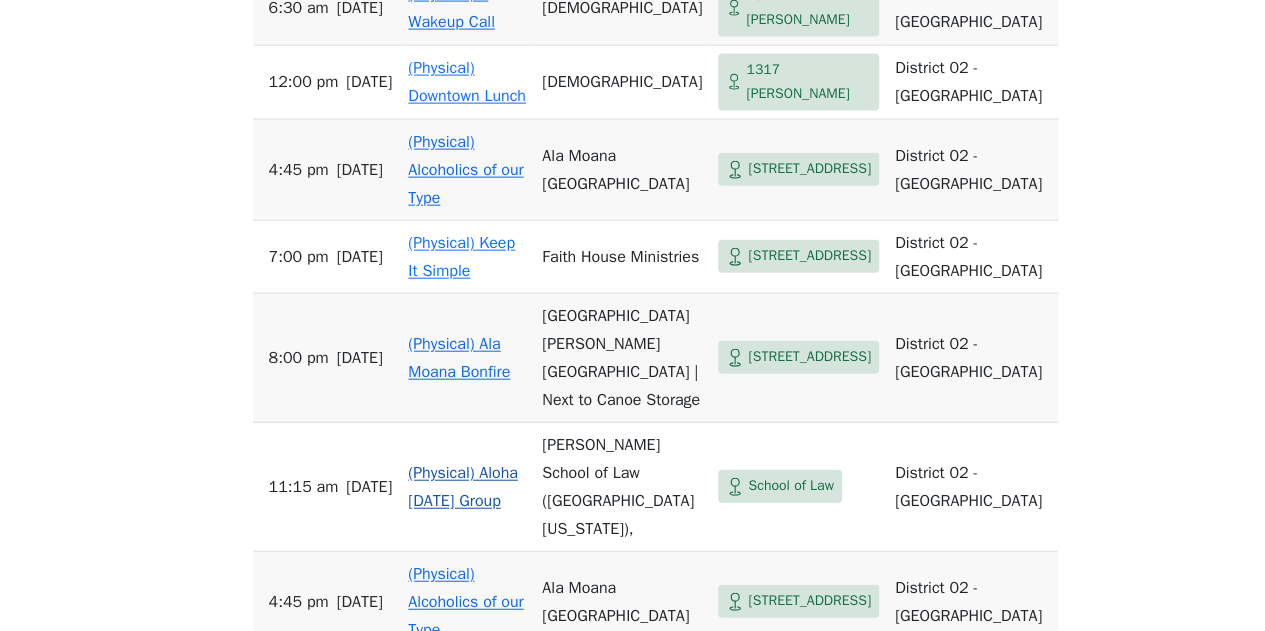 click on "(Physical) Aloha [DATE] Group" at bounding box center (463, 487) 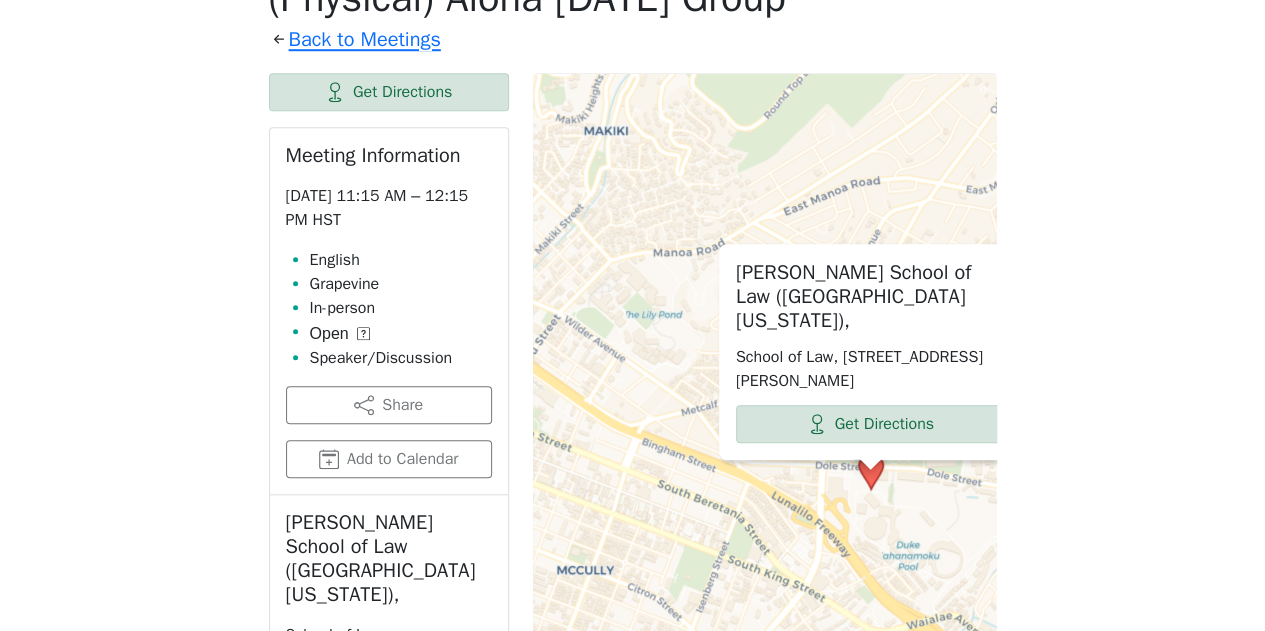 scroll, scrollTop: 731, scrollLeft: 0, axis: vertical 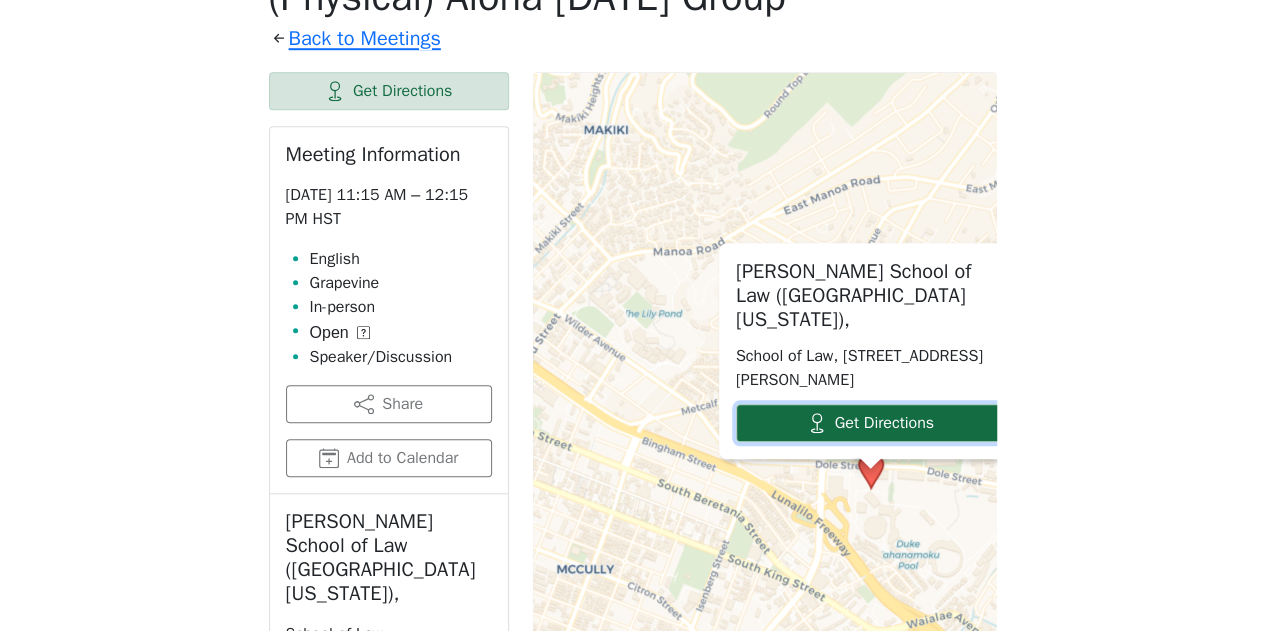 click on "Get Directions" at bounding box center [870, 423] 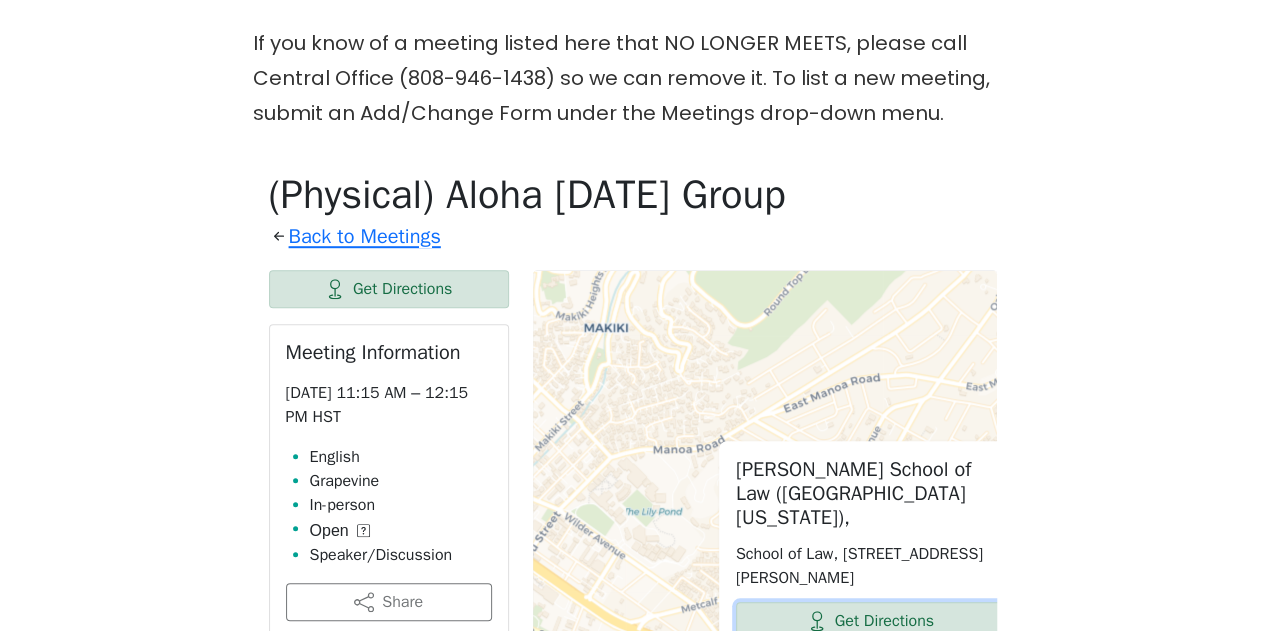 scroll, scrollTop: 543, scrollLeft: 0, axis: vertical 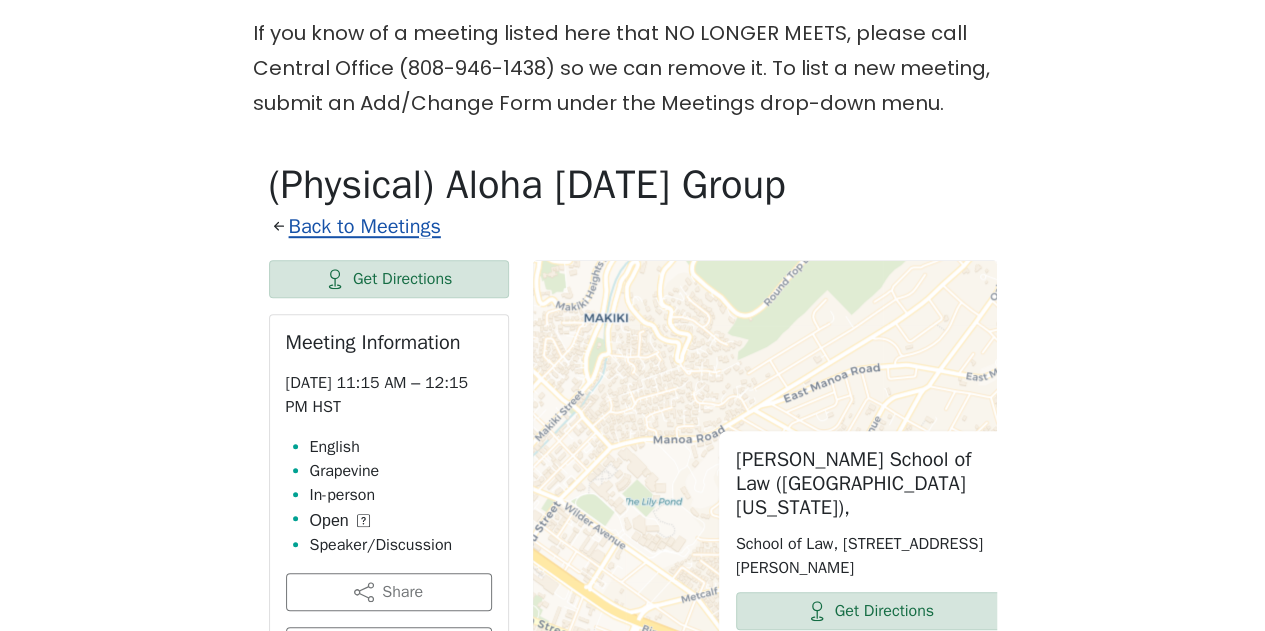 click on "Back to Meetings" at bounding box center (365, 226) 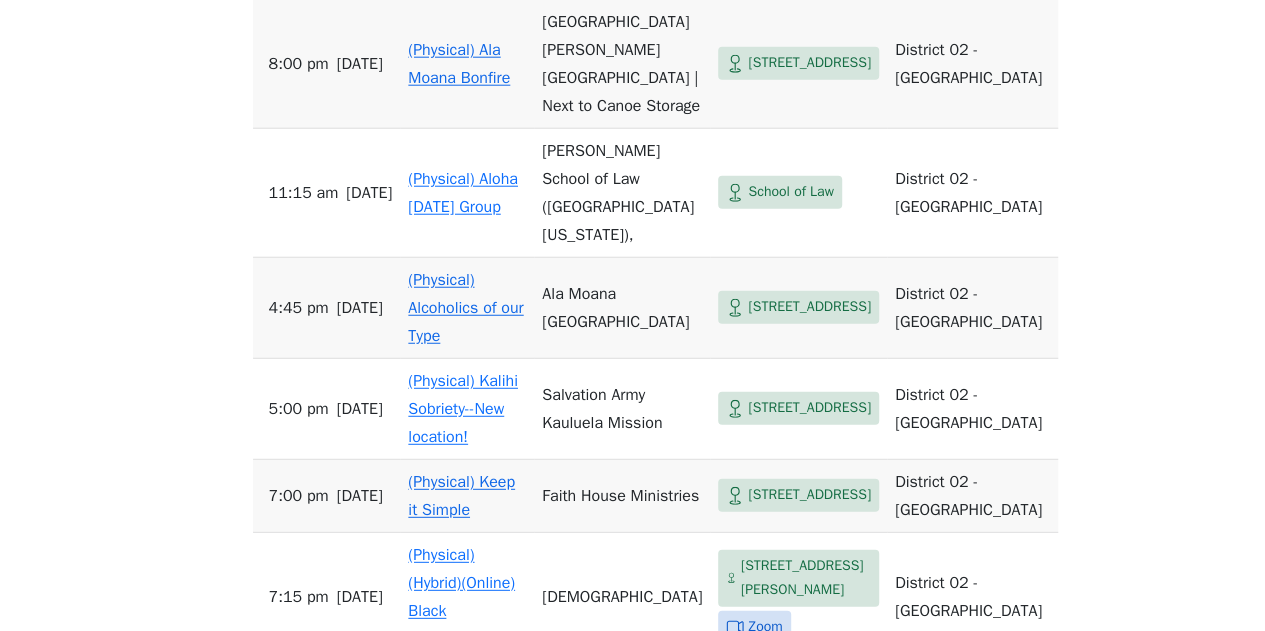 scroll, scrollTop: 2524, scrollLeft: 0, axis: vertical 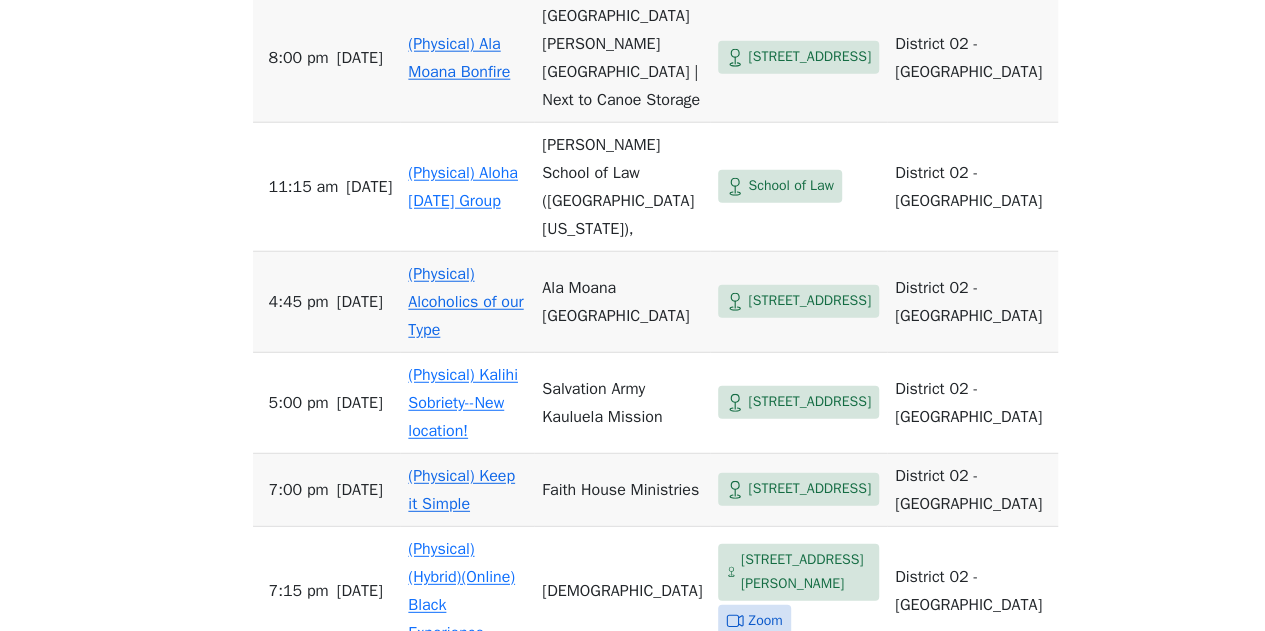 click on "(Physical) Keep it Simple" at bounding box center [461, 490] 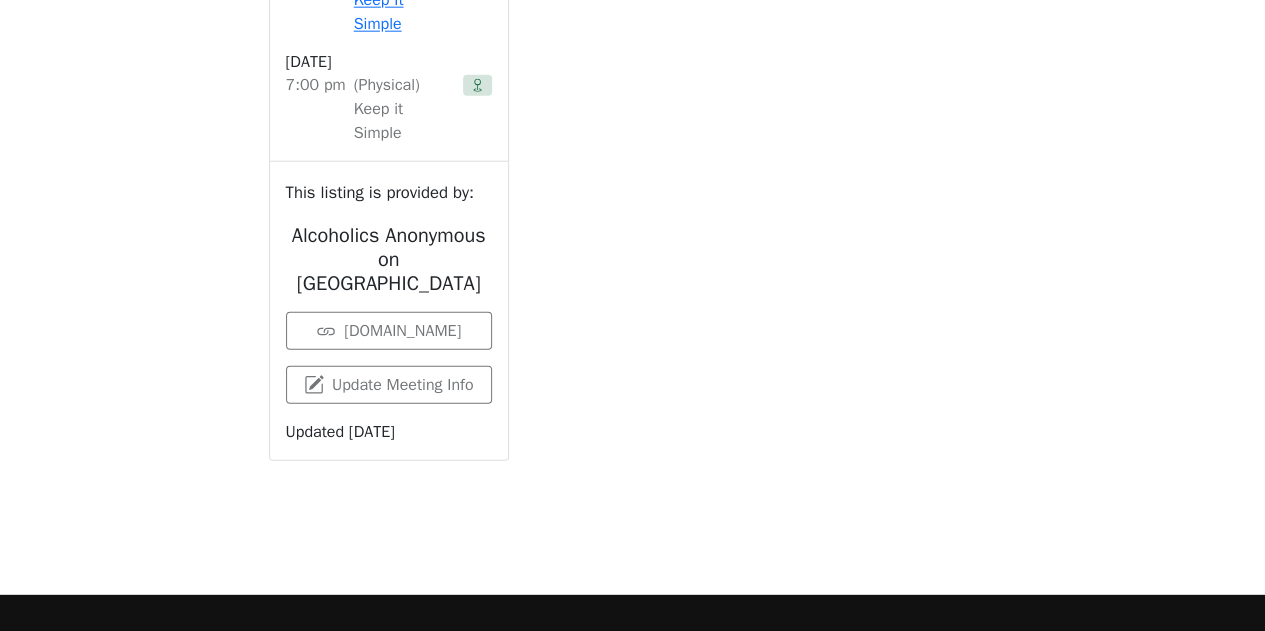 scroll, scrollTop: 687, scrollLeft: 0, axis: vertical 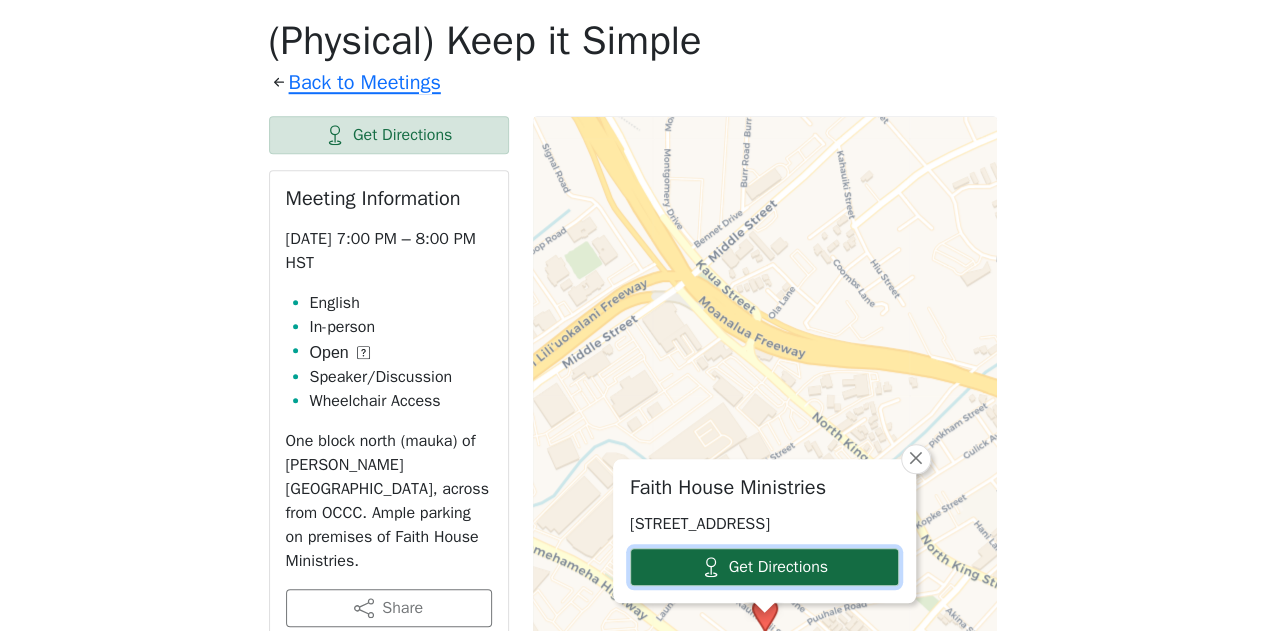 click on "Get Directions" at bounding box center (764, 567) 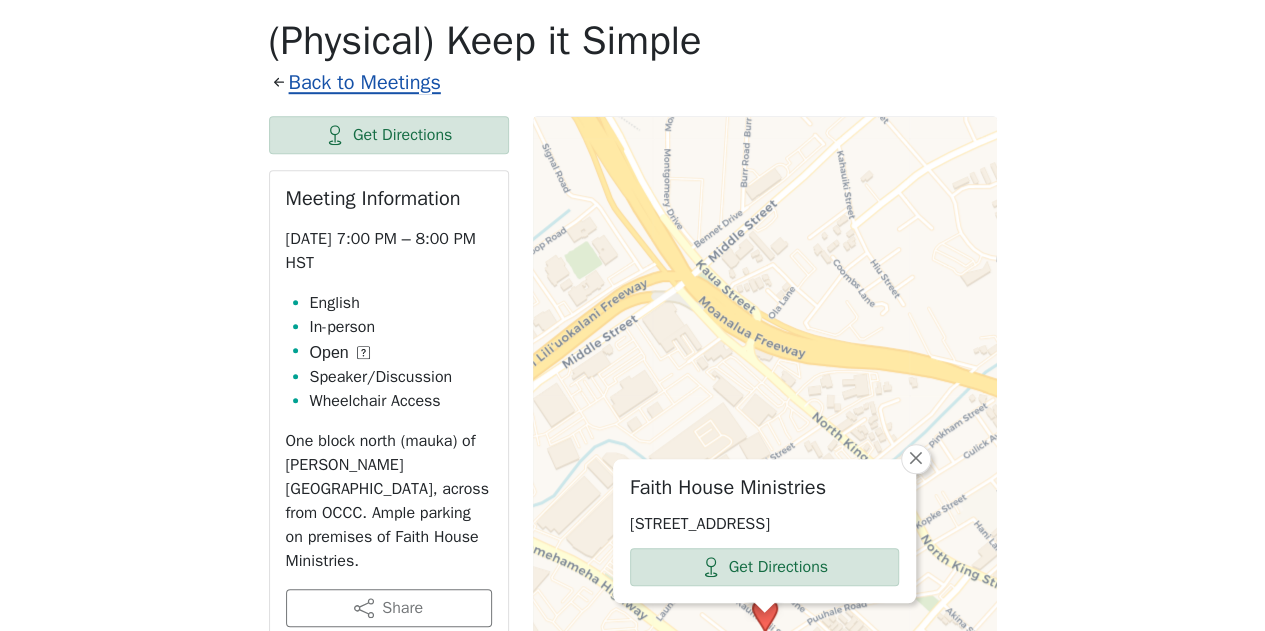 click on "Back to Meetings" at bounding box center [365, 82] 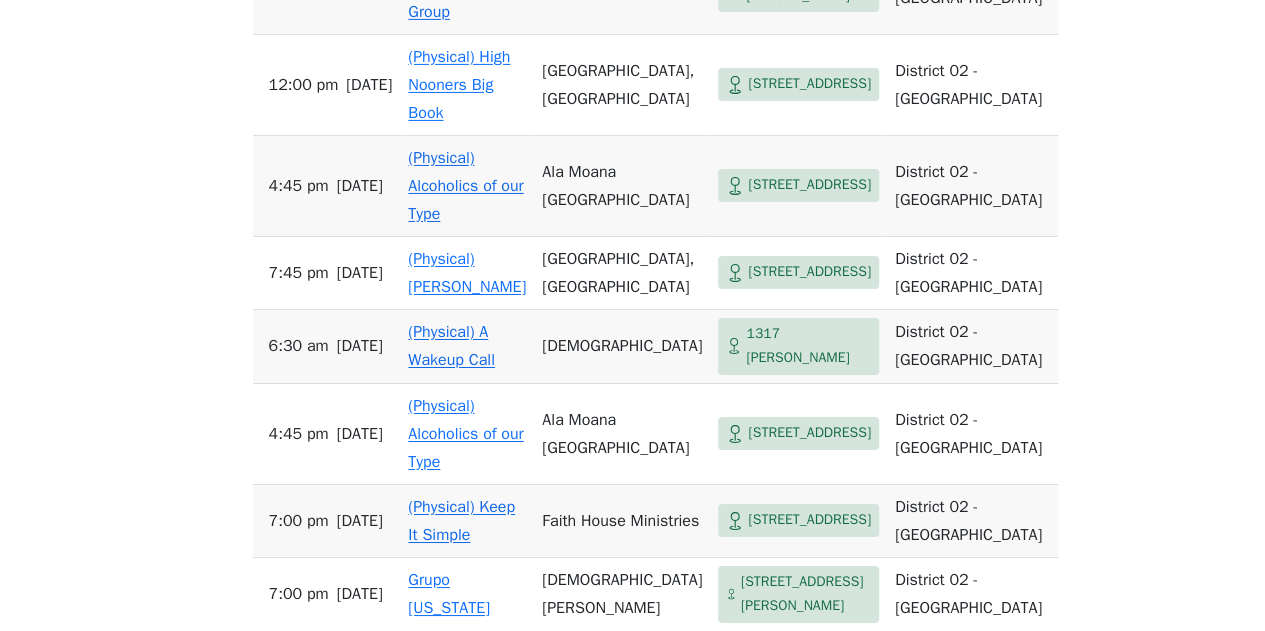 scroll, scrollTop: 3395, scrollLeft: 0, axis: vertical 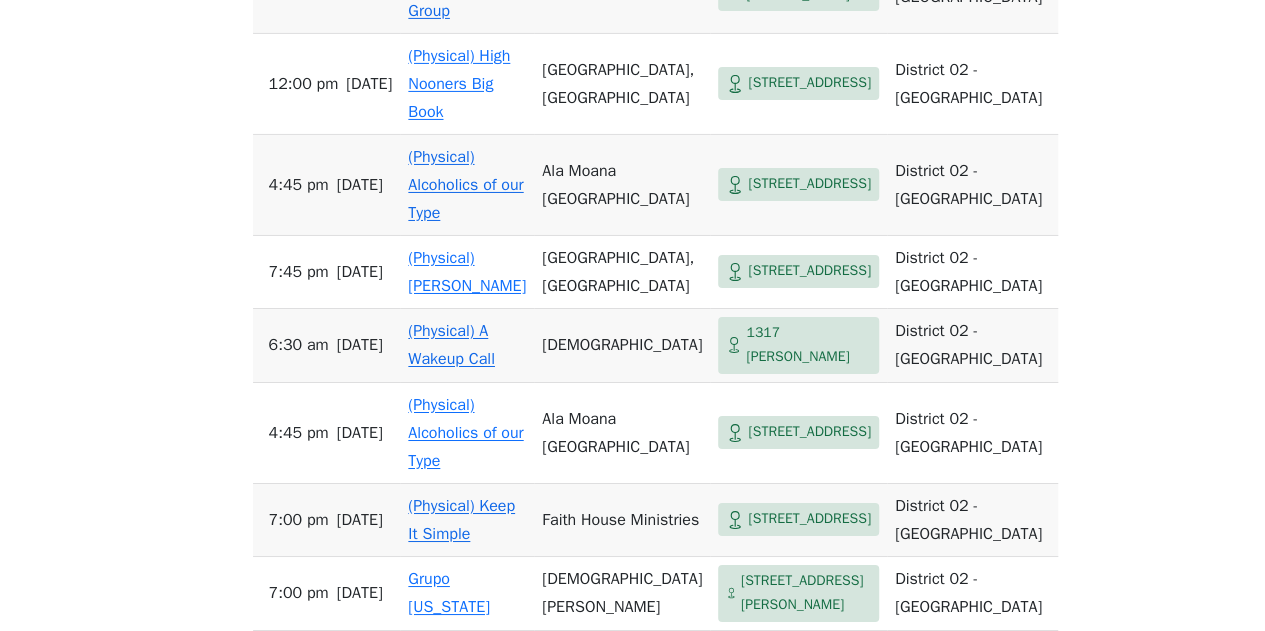 click on "(Physical) [PERSON_NAME] Awhile" at bounding box center [467, 782] 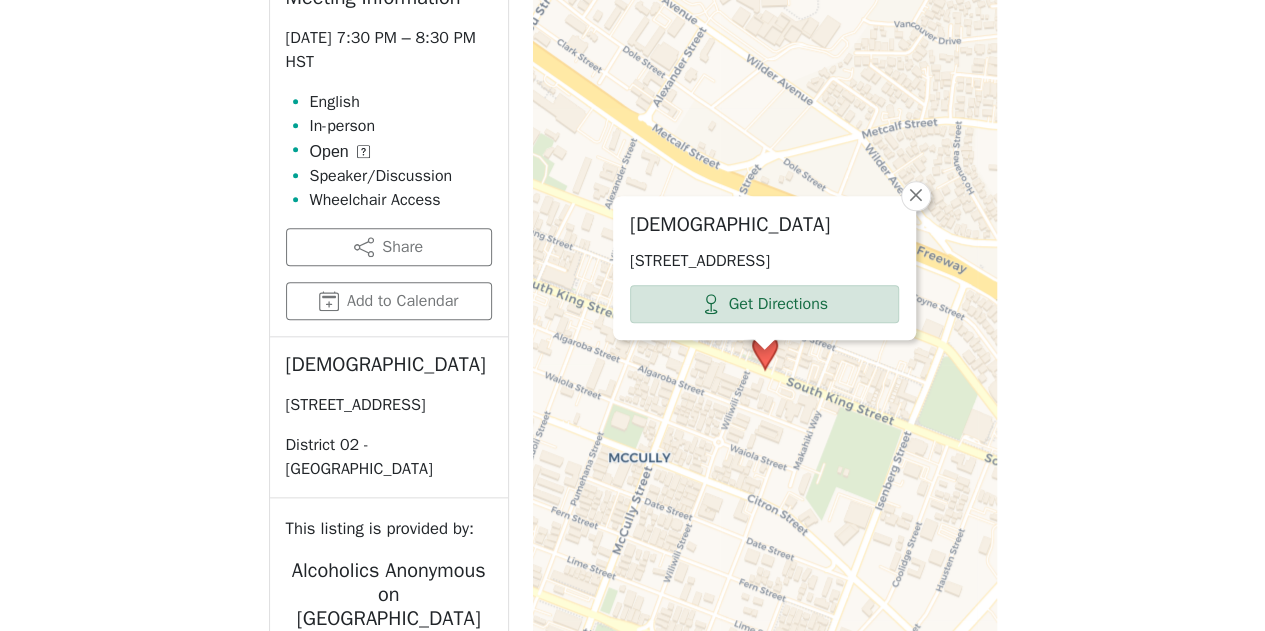 scroll, scrollTop: 889, scrollLeft: 0, axis: vertical 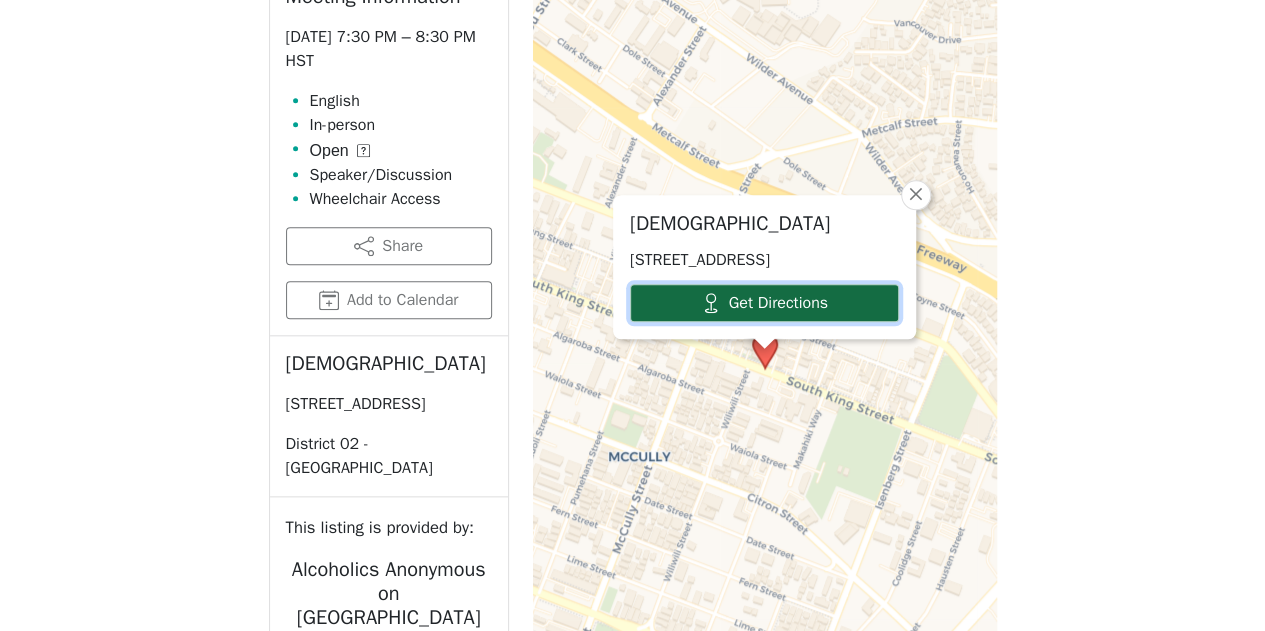 click on "Get Directions" at bounding box center [764, 303] 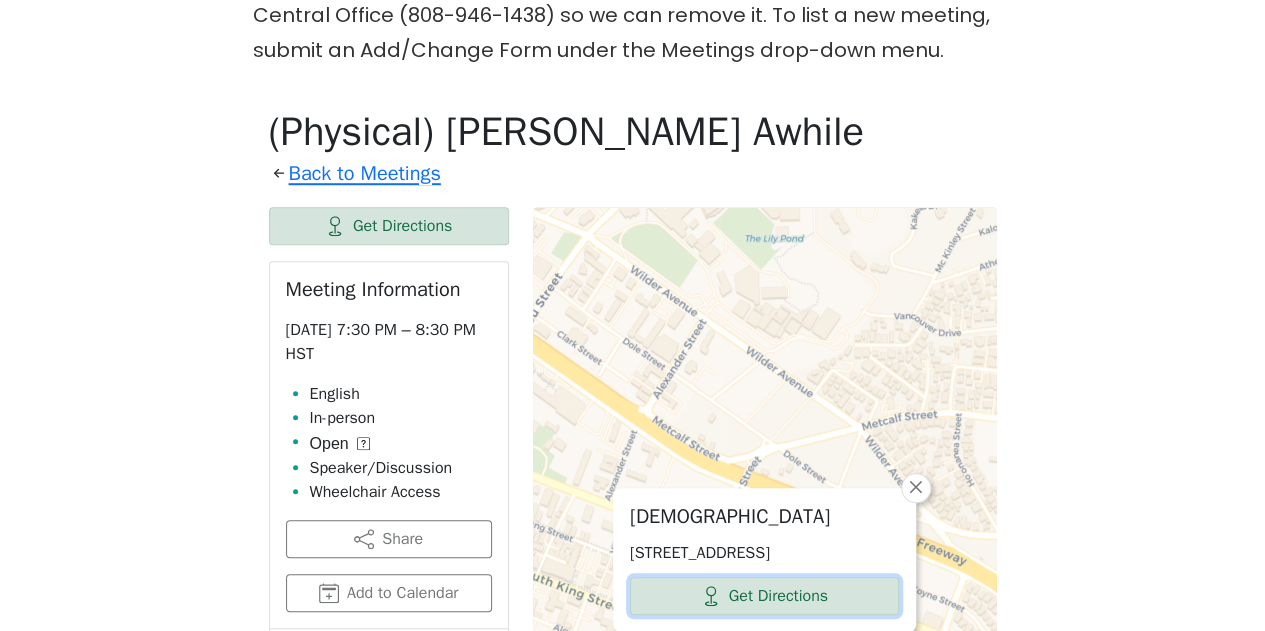 scroll, scrollTop: 604, scrollLeft: 0, axis: vertical 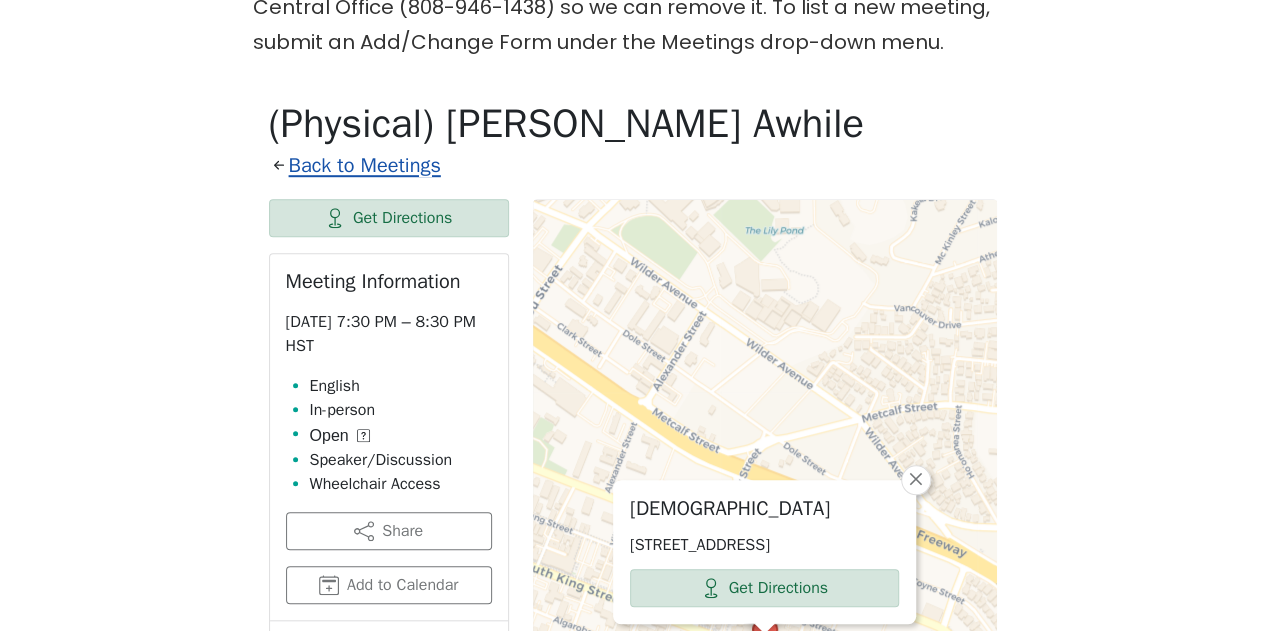 click on "Back to Meetings" at bounding box center [365, 165] 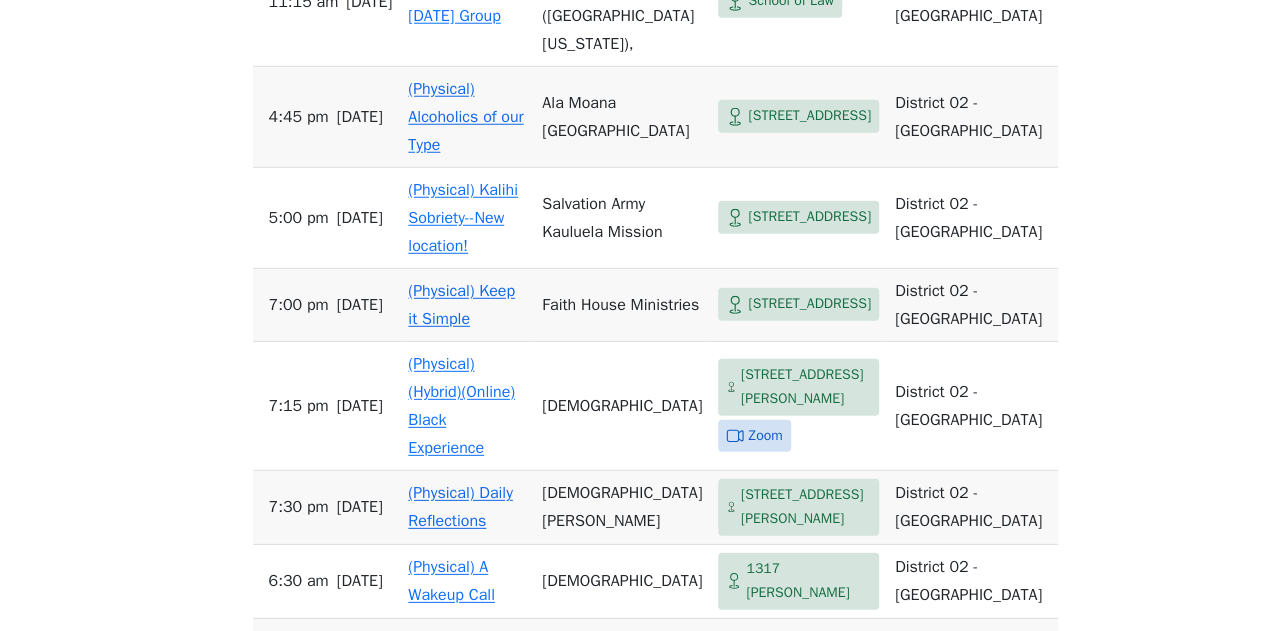 scroll, scrollTop: 2719, scrollLeft: 0, axis: vertical 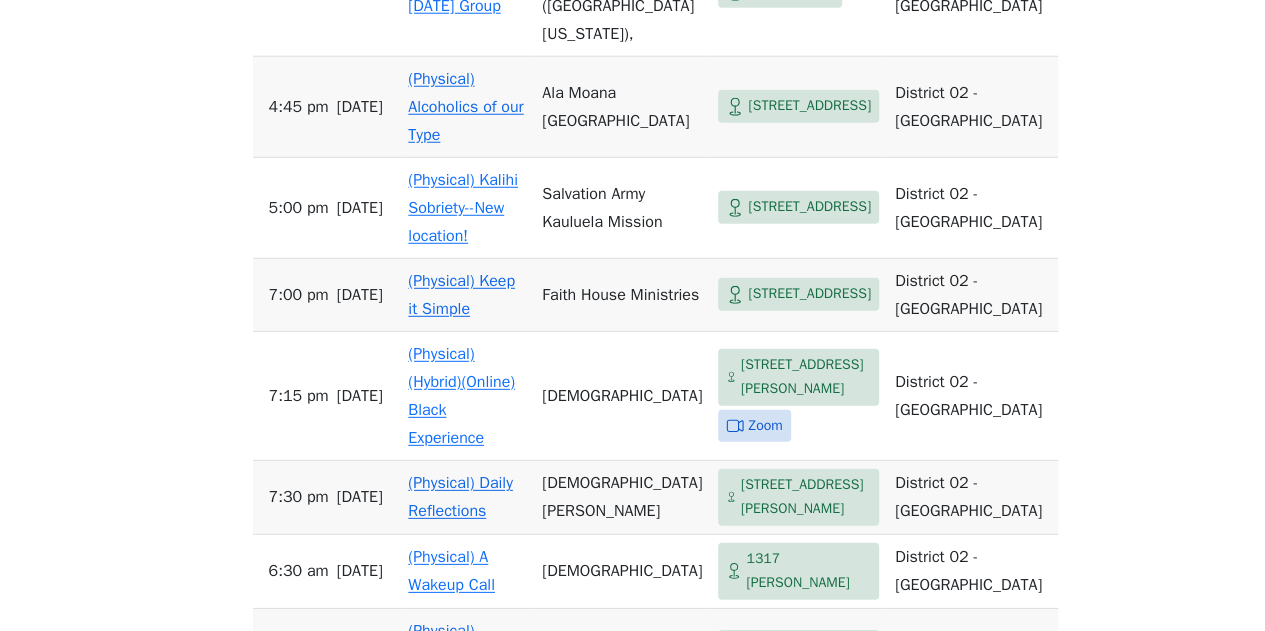 click on "[DEMOGRAPHIC_DATA]" at bounding box center (622, 572) 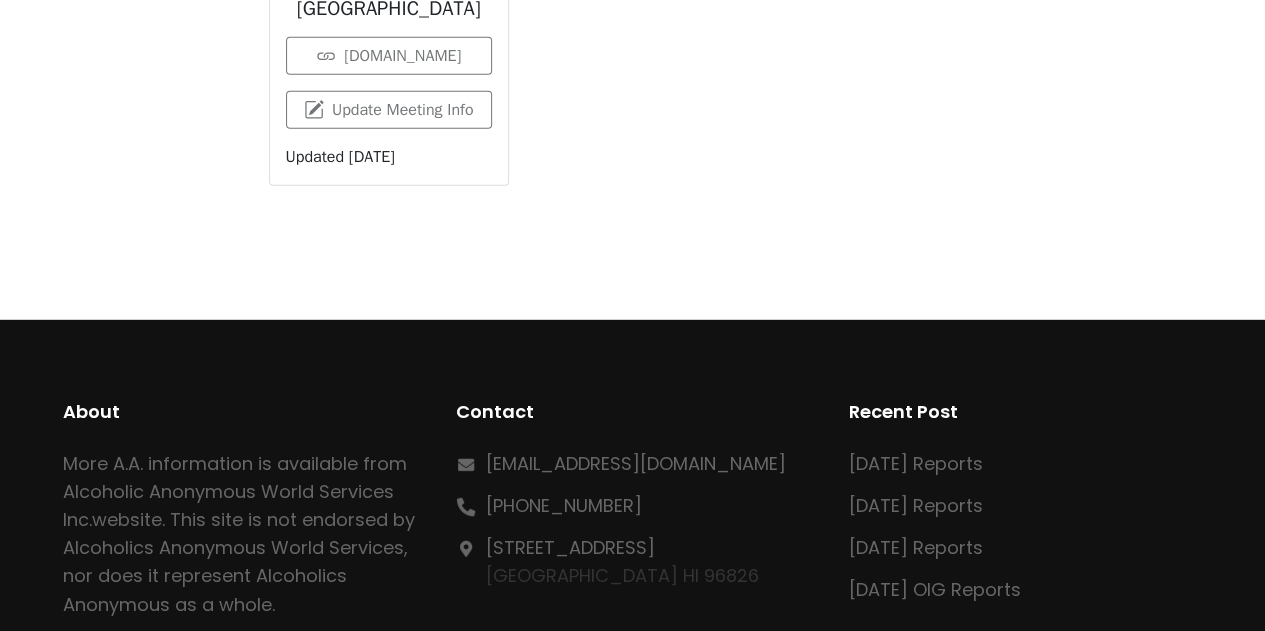 scroll, scrollTop: 687, scrollLeft: 0, axis: vertical 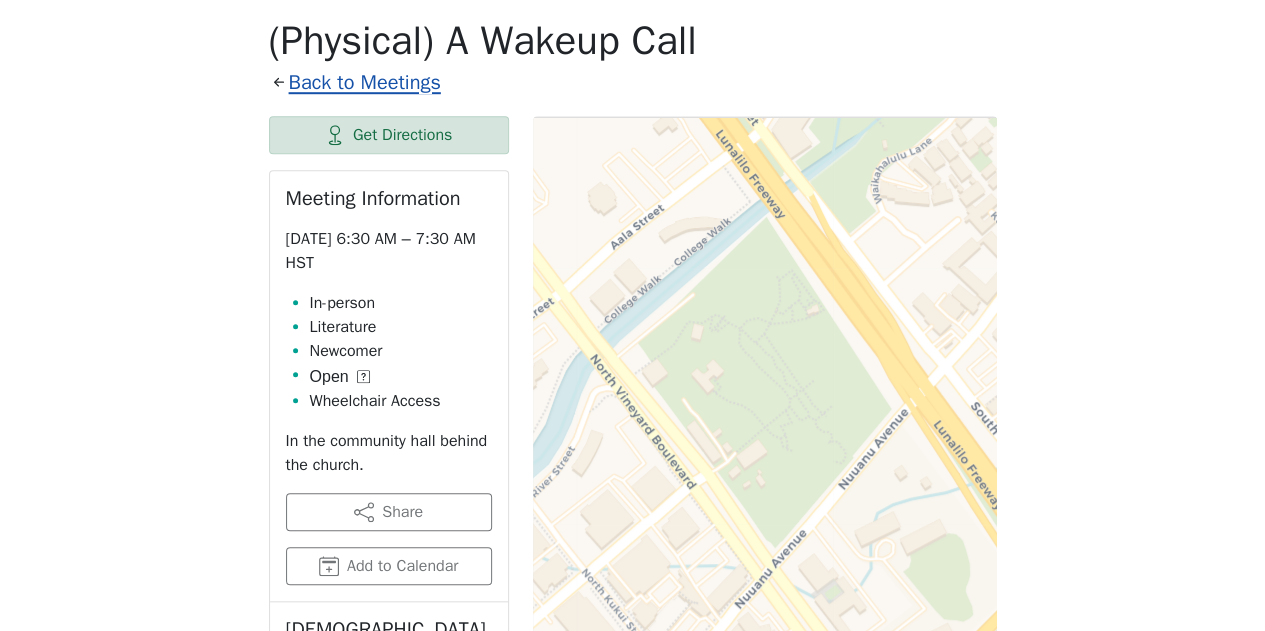 click on "Back to Meetings" at bounding box center [365, 82] 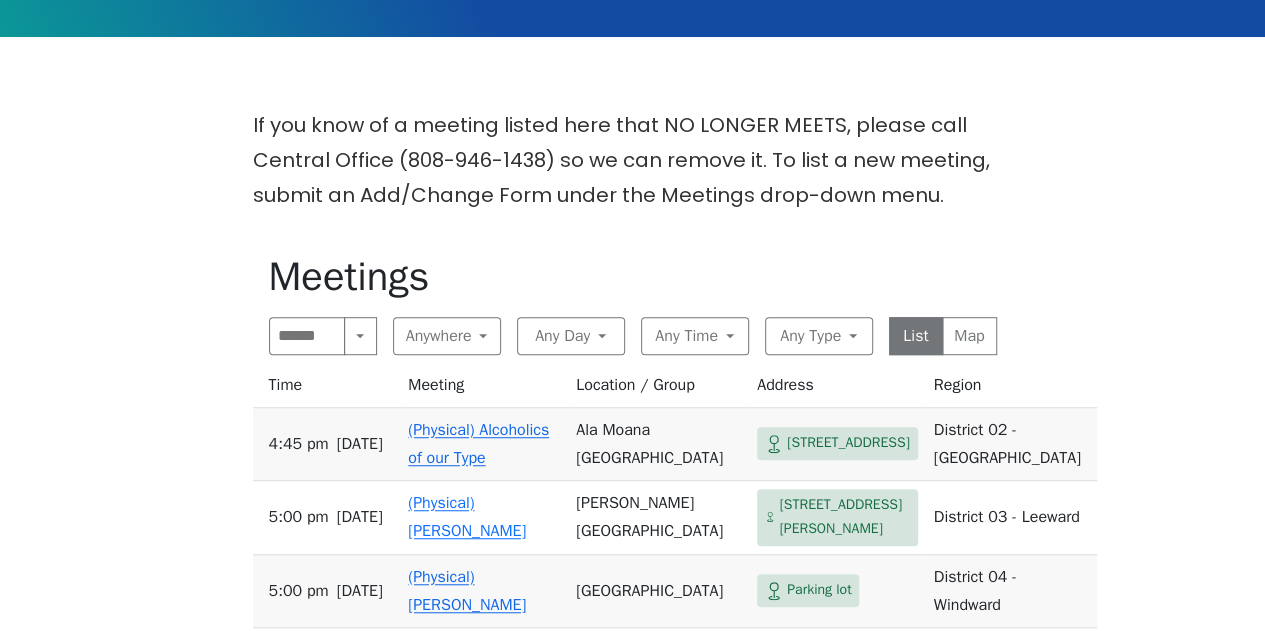 scroll, scrollTop: 493, scrollLeft: 0, axis: vertical 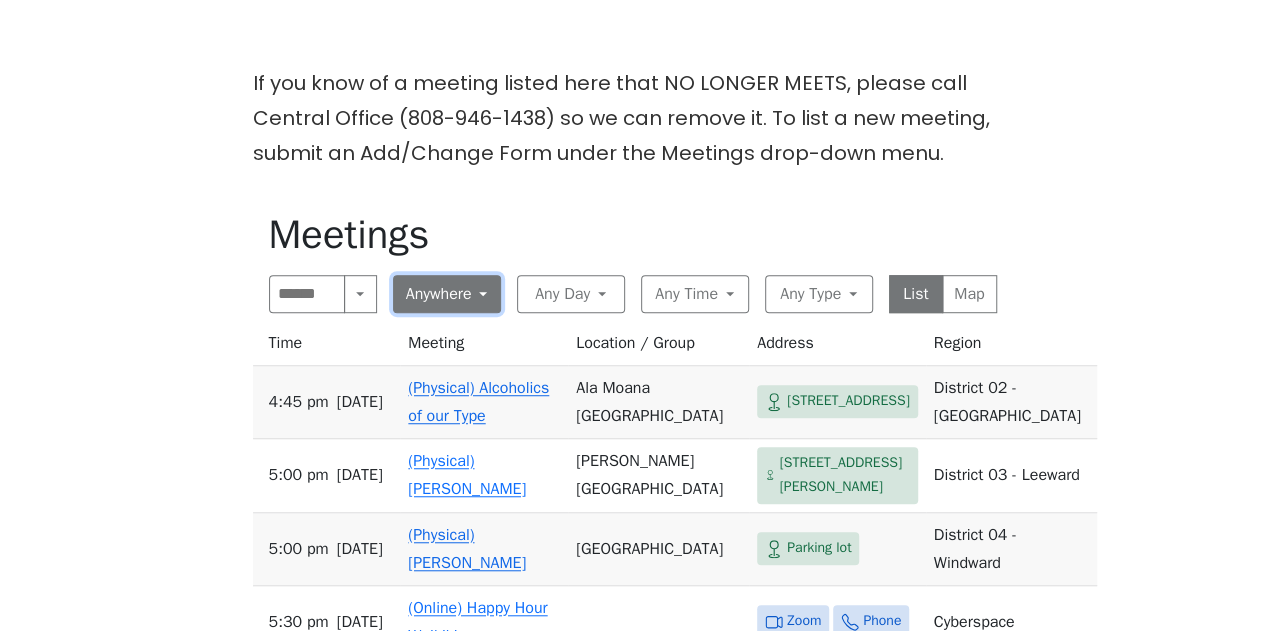 click on "Anywhere" at bounding box center (447, 294) 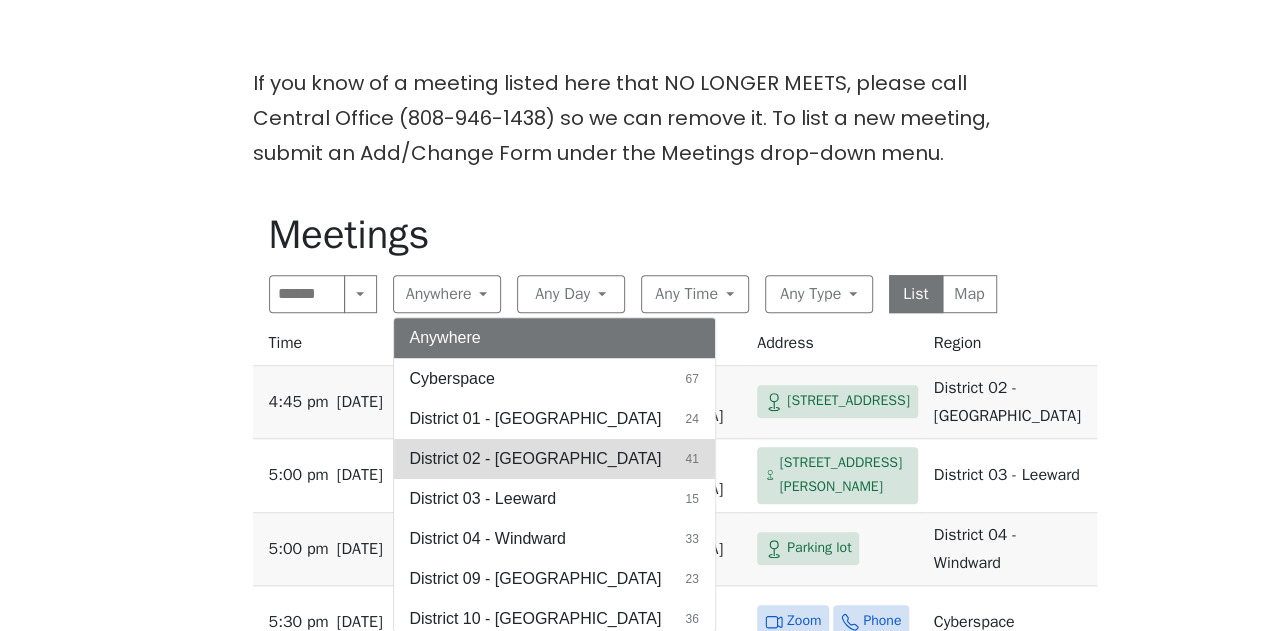 click on "District 02 - [GEOGRAPHIC_DATA]" at bounding box center (536, 459) 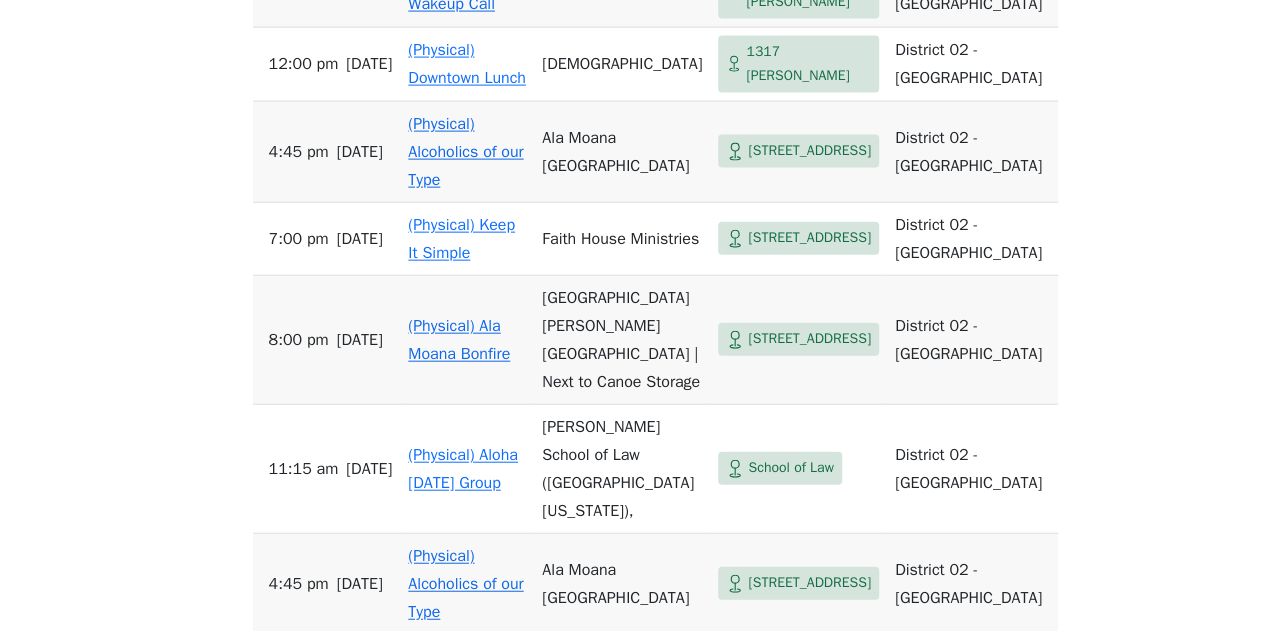 scroll, scrollTop: 2192, scrollLeft: 0, axis: vertical 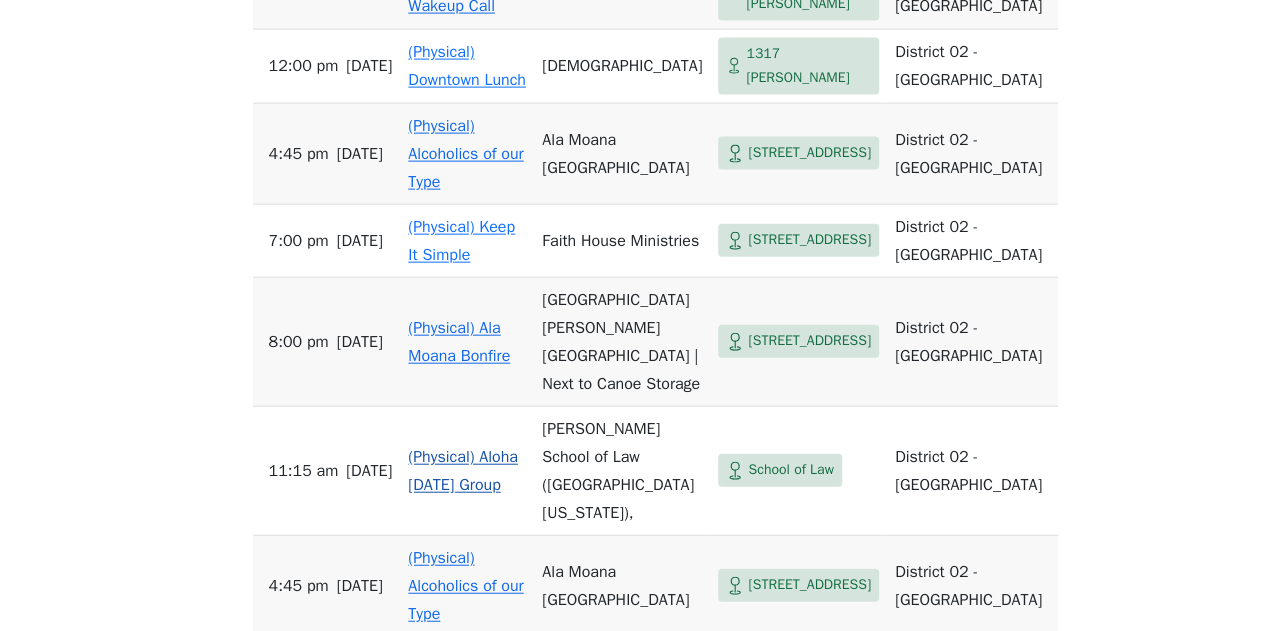 click on "(Physical) Aloha [DATE] Group" at bounding box center [467, 471] 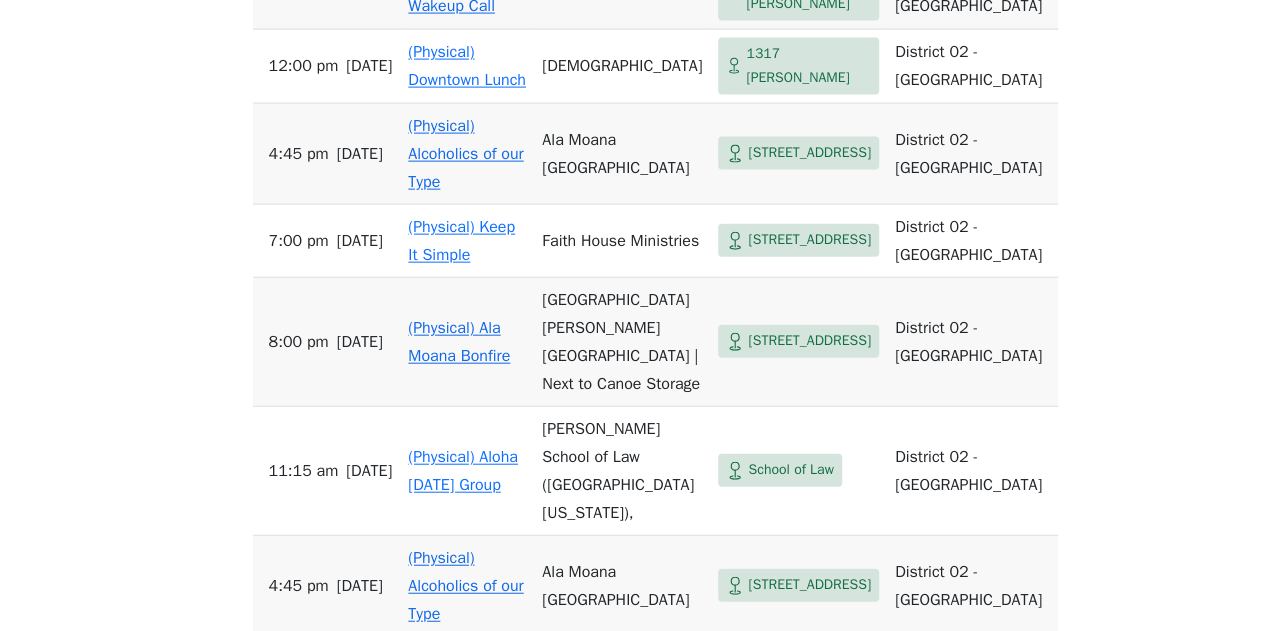 scroll, scrollTop: 687, scrollLeft: 0, axis: vertical 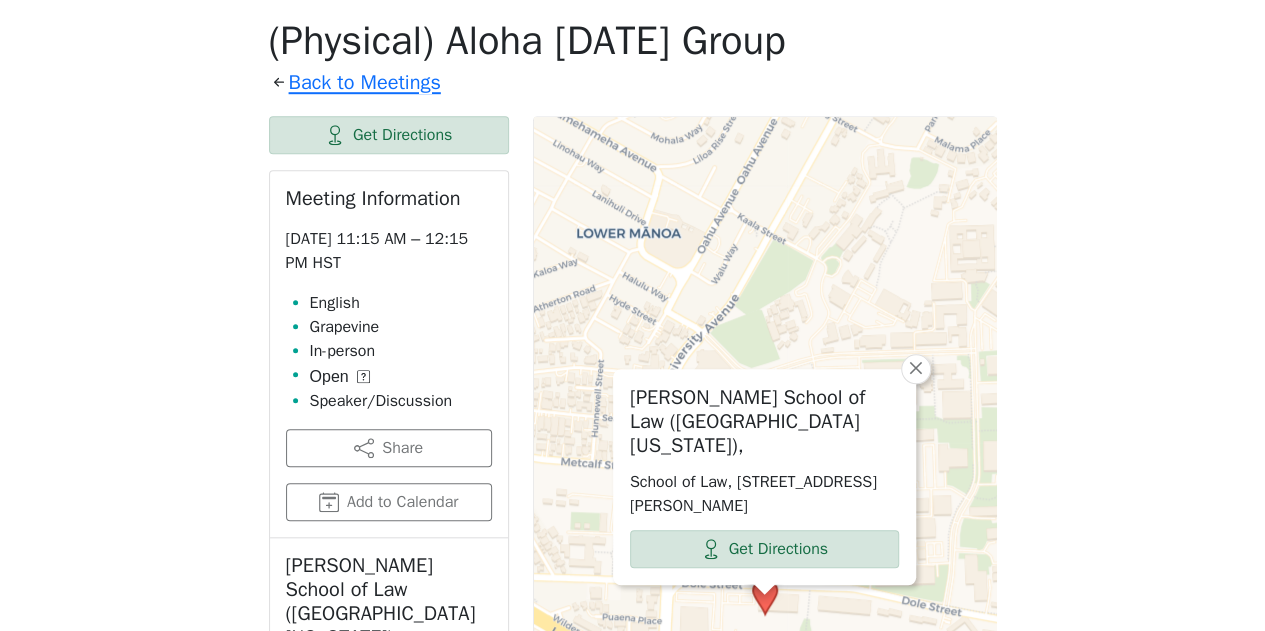 click on "Get Directions Meeting Information [DATE] 11:15 AM – 12:15 PM HST English Grapevine In-person Open Speaker/Discussion Share Add to Calendar [PERSON_NAME][GEOGRAPHIC_DATA] ([GEOGRAPHIC_DATA][US_STATE]), School of Law, [STREET_ADDRESS][GEOGRAPHIC_DATA][PERSON_NAME] 02 - [GEOGRAPHIC_DATA] Meeting held in classroom #2 This listing is provided by: Alcoholics Anonymous on Oahu [DOMAIN_NAME] Update Meeting Info Updated [DATE] [PERSON_NAME] School of Law ([GEOGRAPHIC_DATA][US_STATE]), [GEOGRAPHIC_DATA], [STREET_ADDRESS][PERSON_NAME] Get Directions ×  Leaflet   |  ©  OpenStreetMap  contributors ©  CARTO" at bounding box center (633, 648) 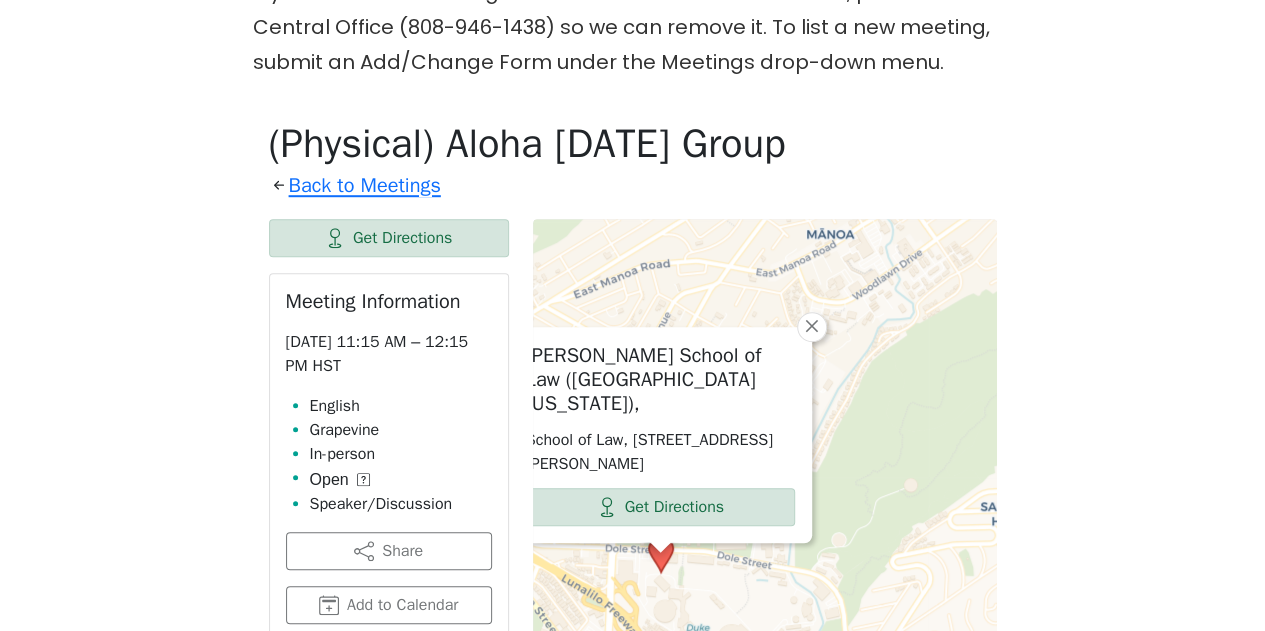 scroll, scrollTop: 585, scrollLeft: 0, axis: vertical 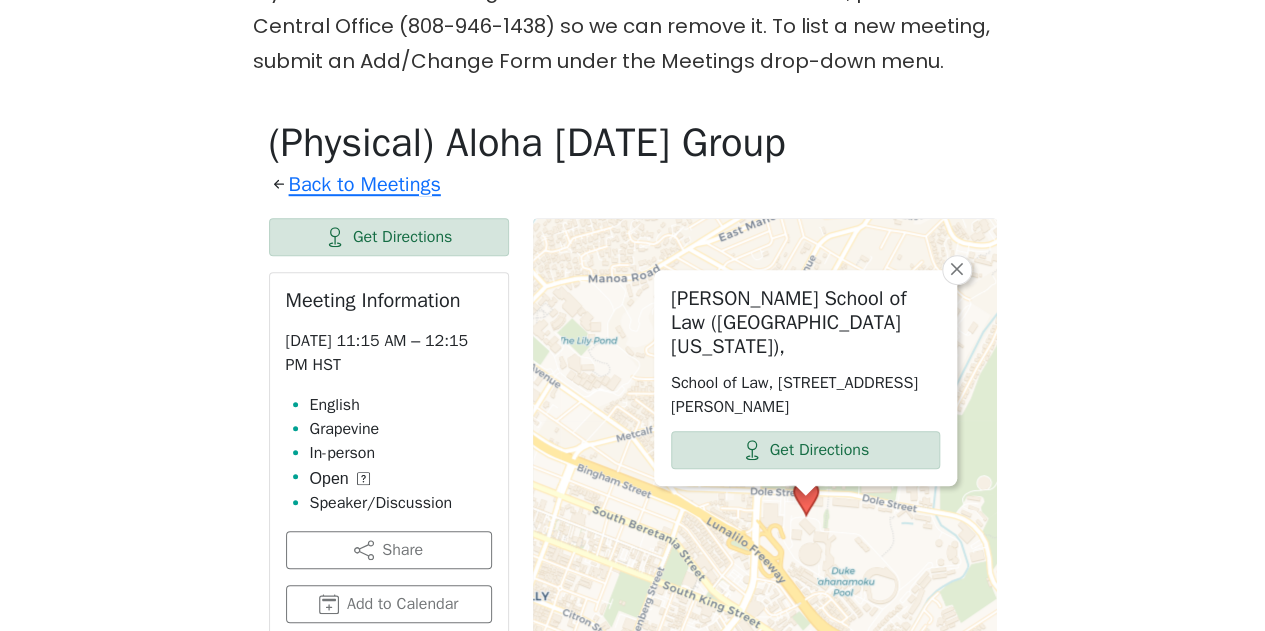 drag, startPoint x: 899, startPoint y: 407, endPoint x: 1036, endPoint y: 327, distance: 158.64742 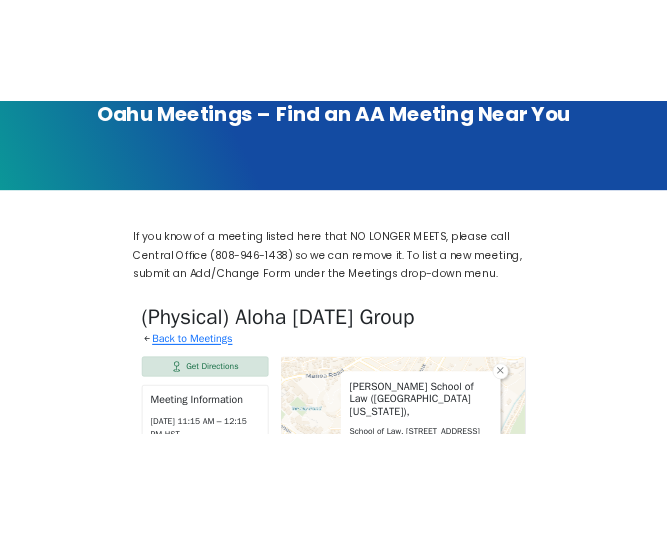 scroll, scrollTop: 254, scrollLeft: 0, axis: vertical 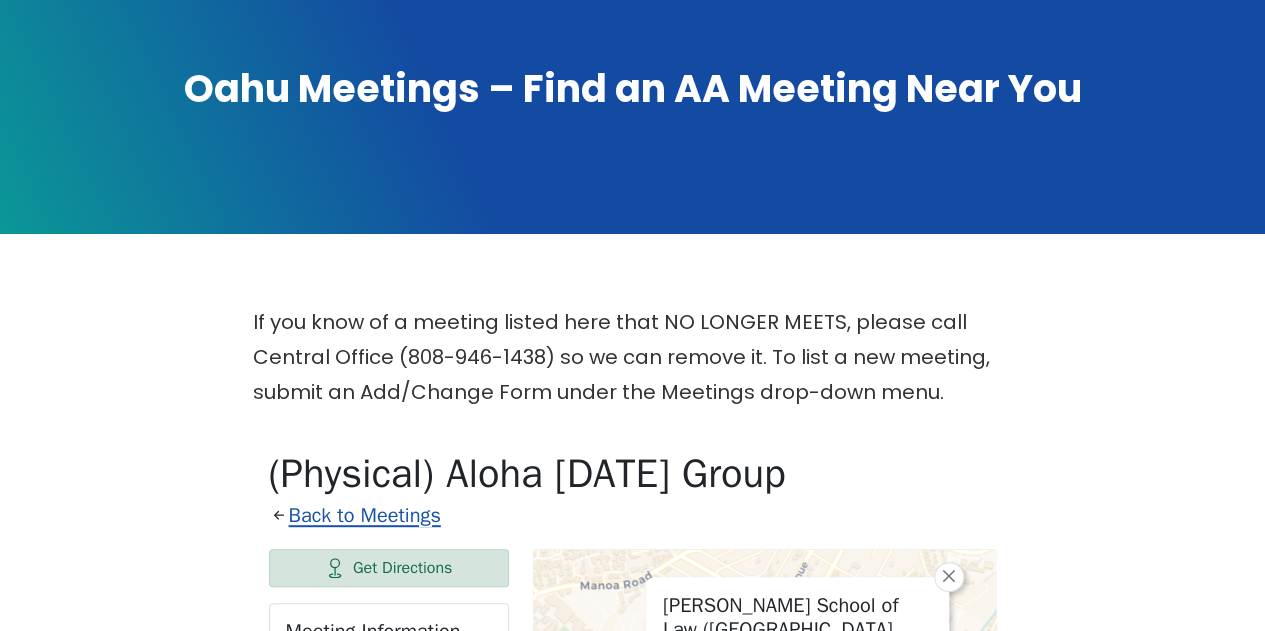 click on "Back to Meetings" at bounding box center (365, 515) 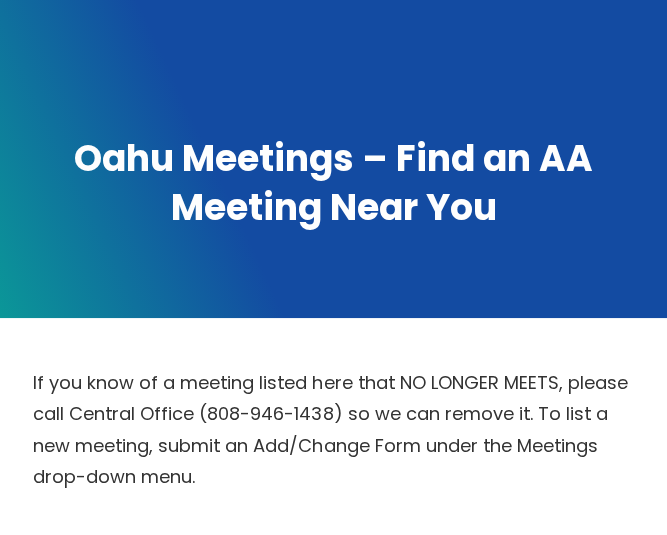 click at bounding box center (333, 158) 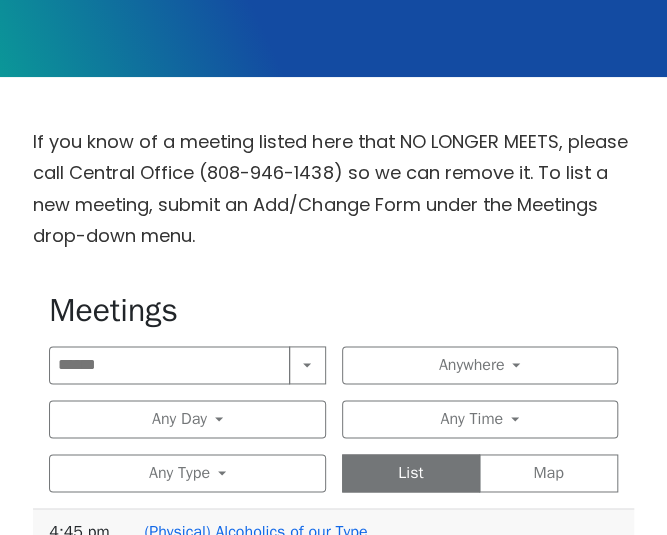scroll, scrollTop: 496, scrollLeft: 0, axis: vertical 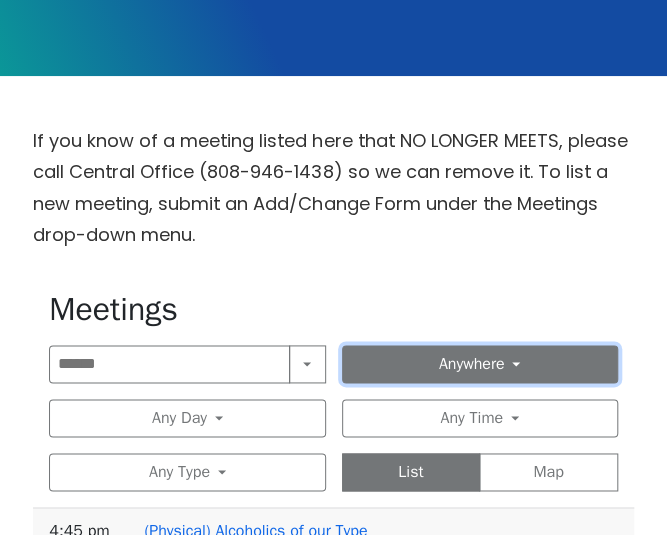 click on "Anywhere" at bounding box center (480, 364) 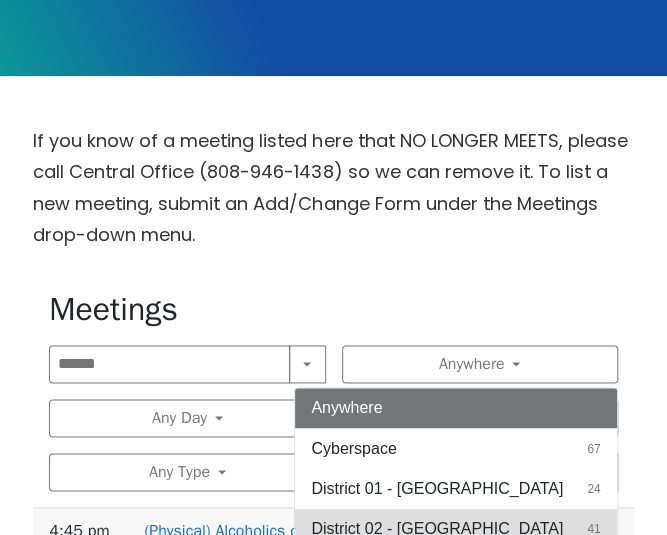 click on "District 02 - [GEOGRAPHIC_DATA] 41" at bounding box center (455, 529) 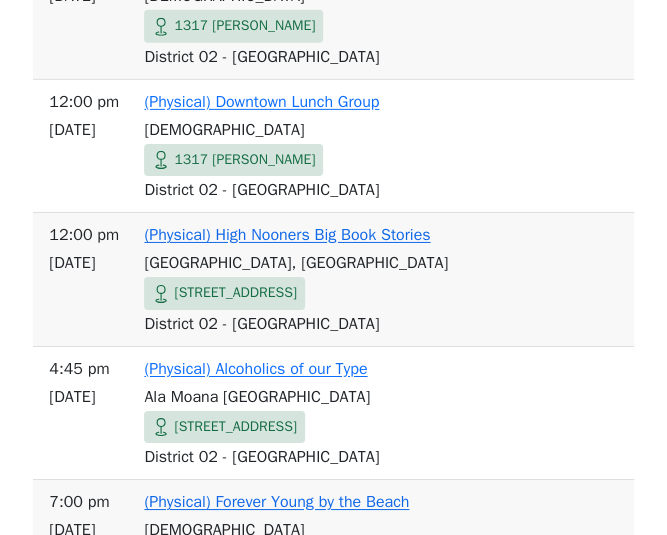 scroll, scrollTop: 1625, scrollLeft: 0, axis: vertical 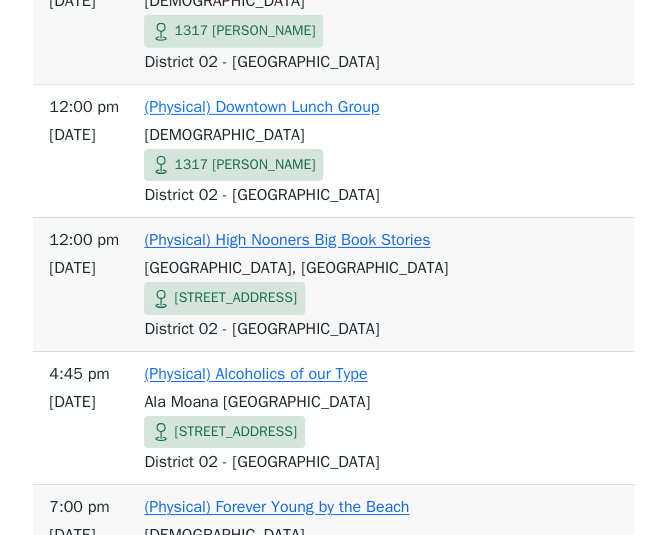 click on "(Physical) High Nooners Big Book Stories" at bounding box center [287, 240] 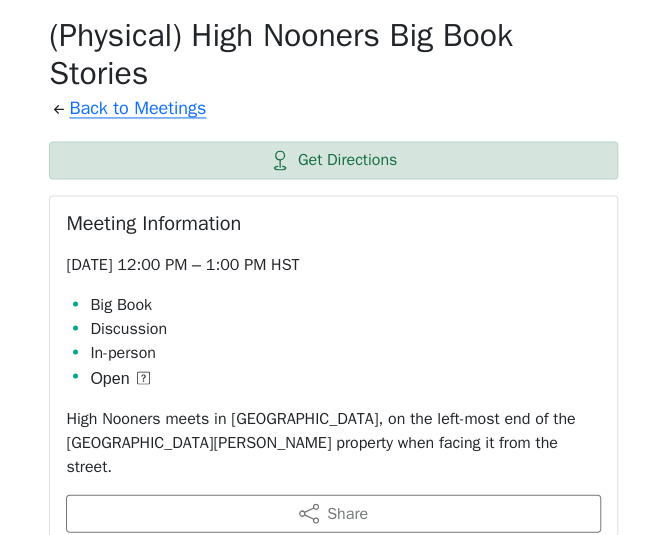scroll, scrollTop: 852, scrollLeft: 0, axis: vertical 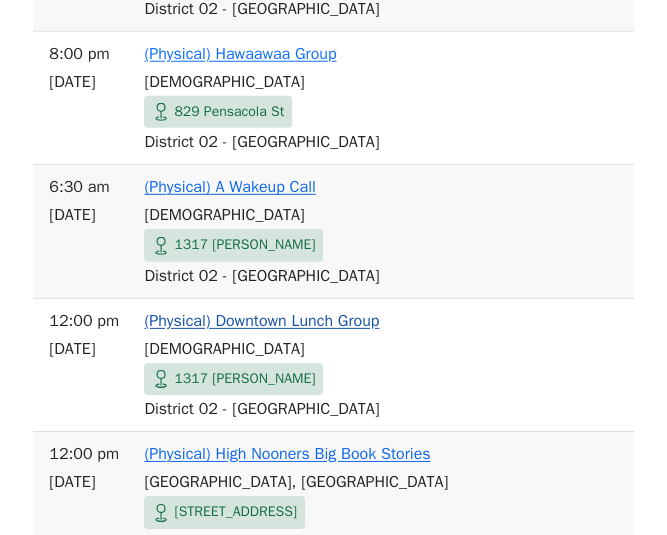 click on "(Physical) Downtown Lunch Group" at bounding box center [261, 321] 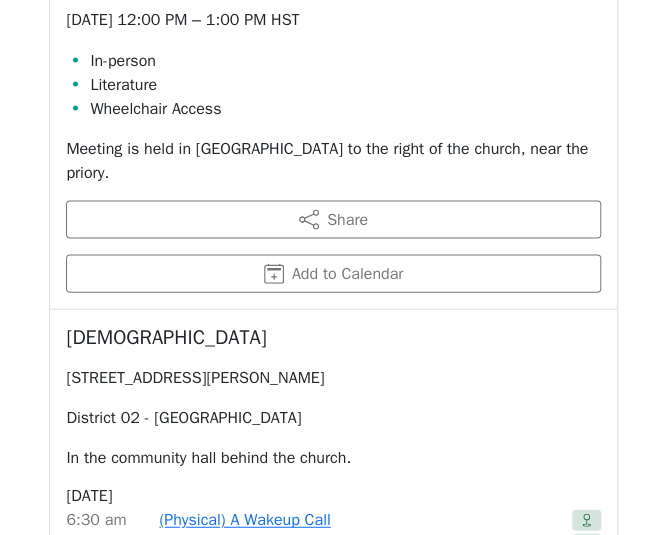 scroll, scrollTop: 1046, scrollLeft: 0, axis: vertical 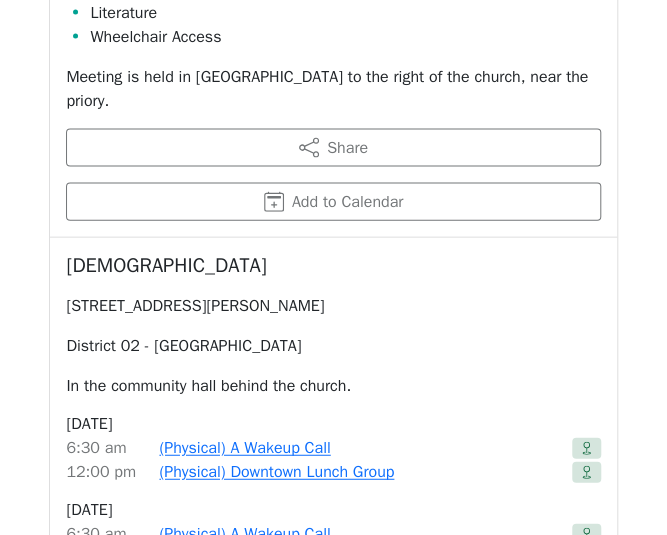 drag, startPoint x: 527, startPoint y: 244, endPoint x: 419, endPoint y: 265, distance: 110.02273 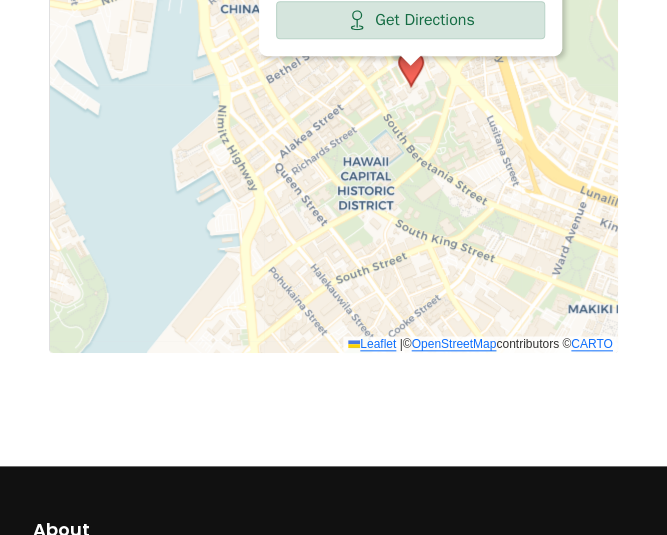 scroll, scrollTop: 2269, scrollLeft: 0, axis: vertical 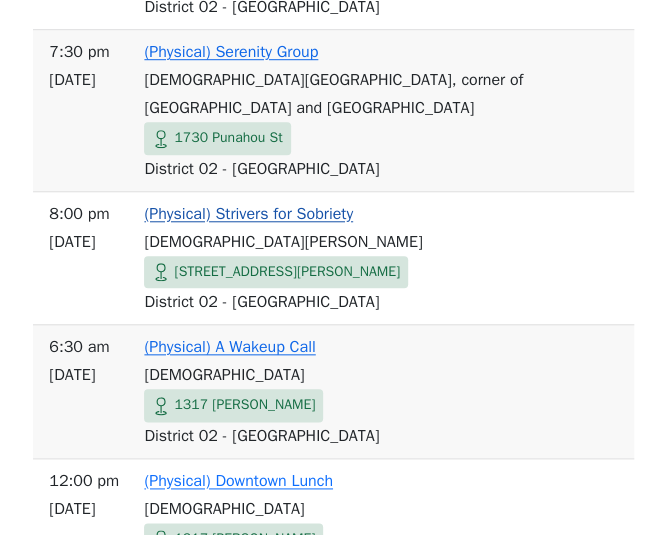 click on "(Physical) Strivers for Sobriety" at bounding box center [248, 214] 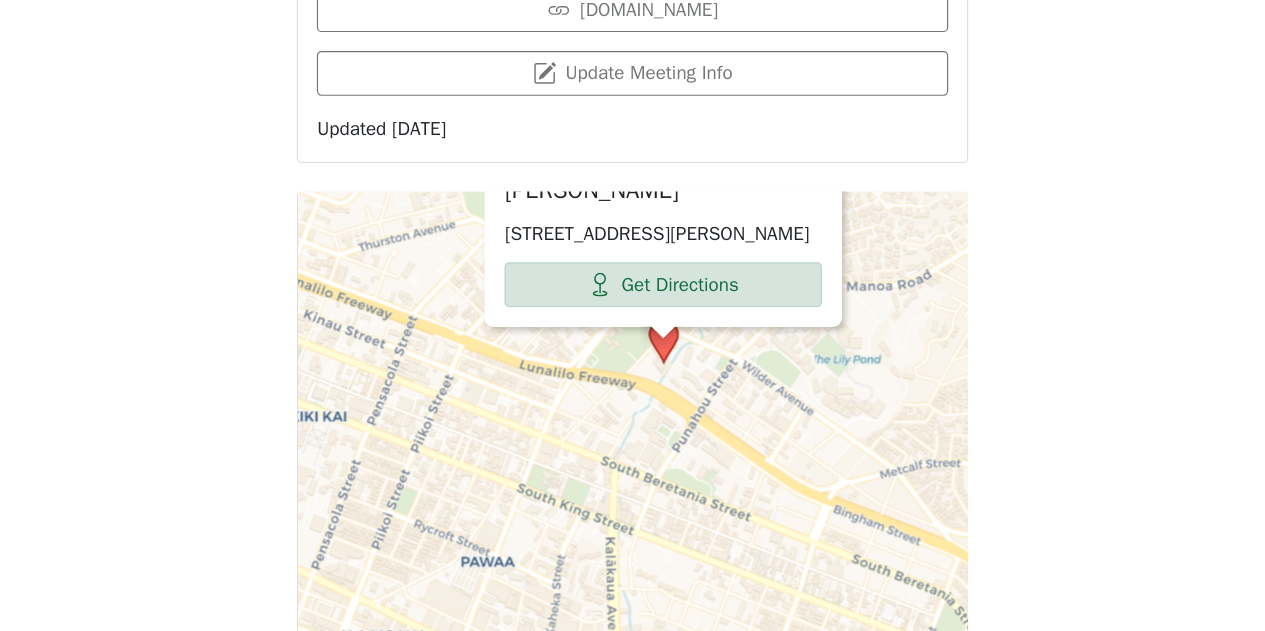scroll, scrollTop: 1642, scrollLeft: 0, axis: vertical 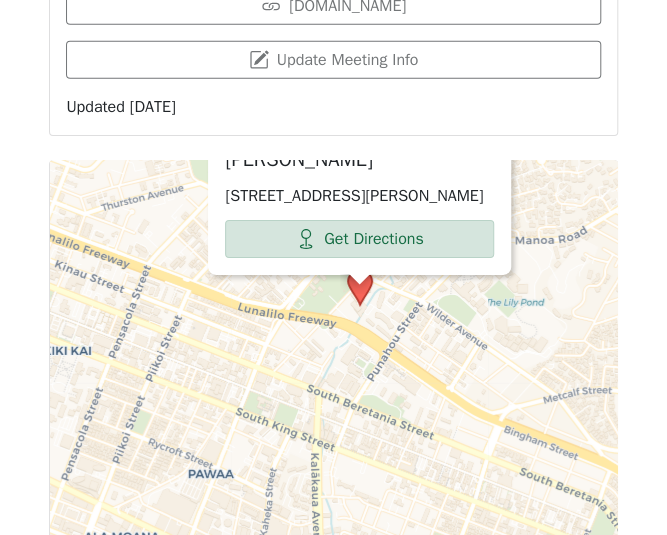 click on "[DEMOGRAPHIC_DATA][PERSON_NAME] [STREET_ADDRESS][PERSON_NAME] Get Directions" at bounding box center (359, 191) 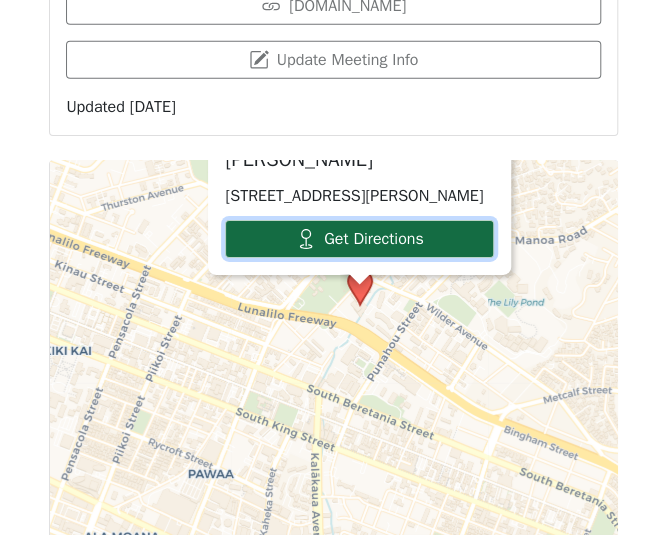 click on "Get Directions" at bounding box center [359, 239] 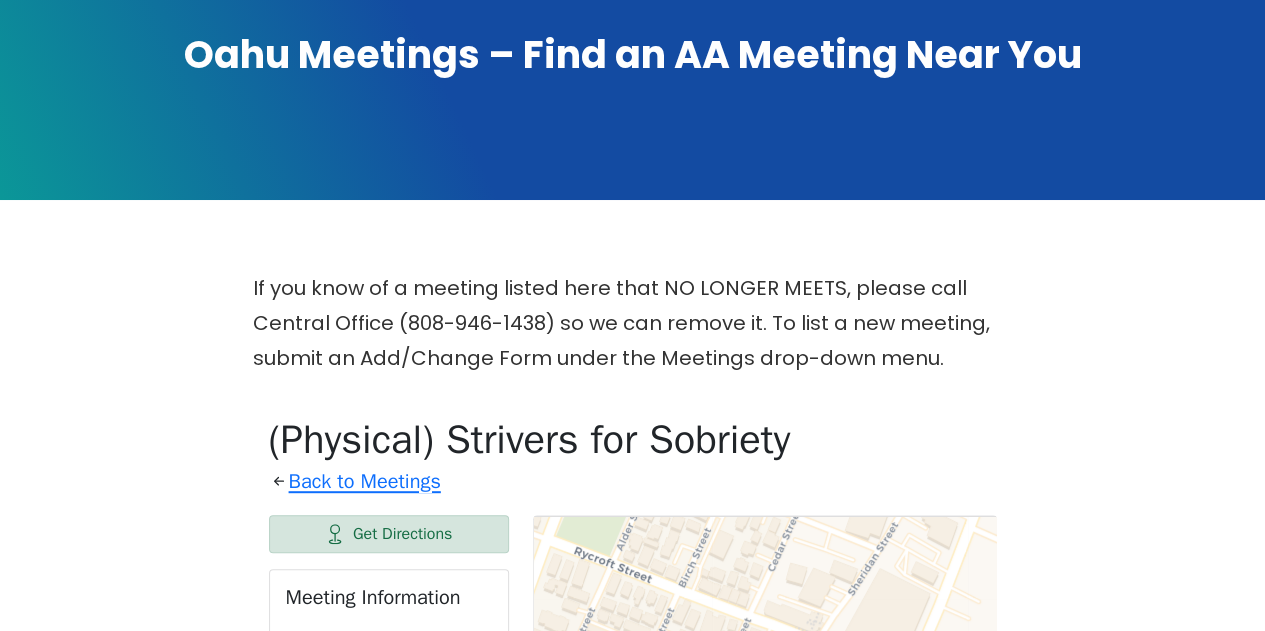 scroll, scrollTop: 286, scrollLeft: 0, axis: vertical 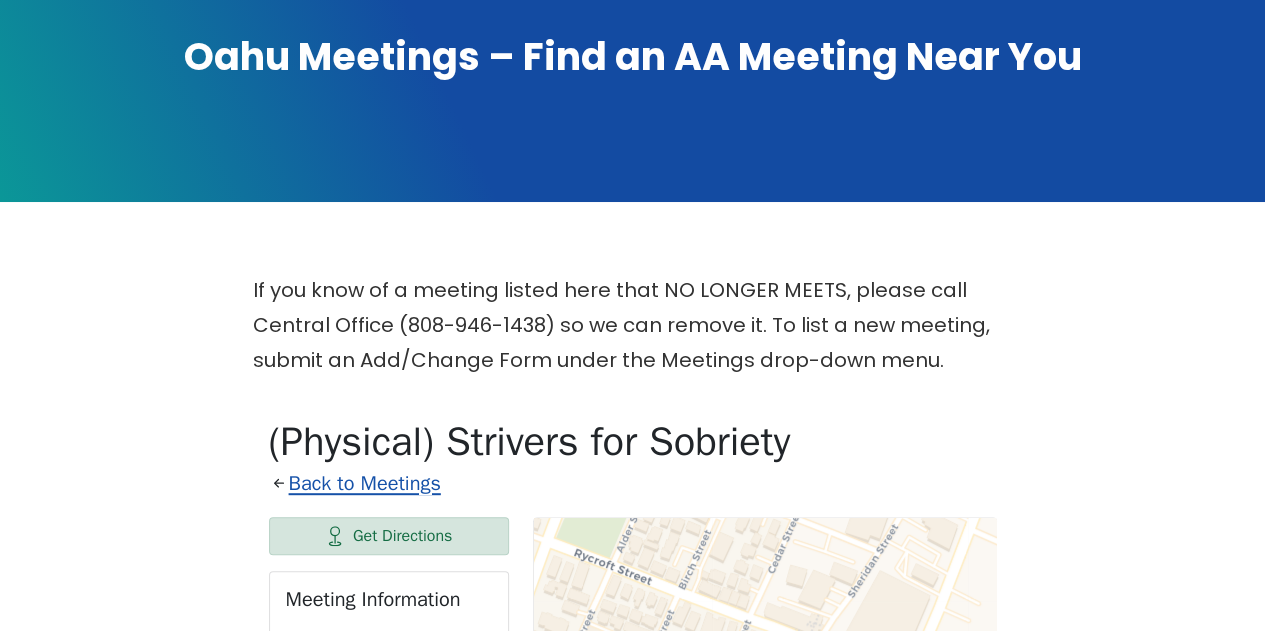 click on "Back to Meetings" at bounding box center [365, 483] 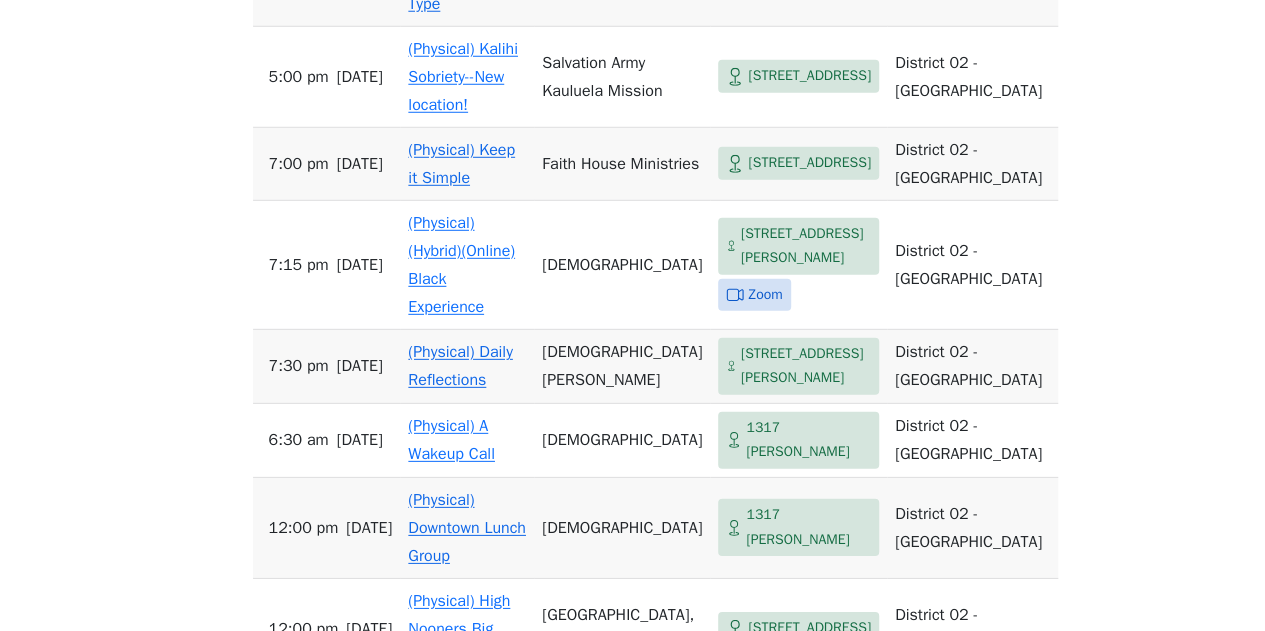 scroll, scrollTop: 2802, scrollLeft: 0, axis: vertical 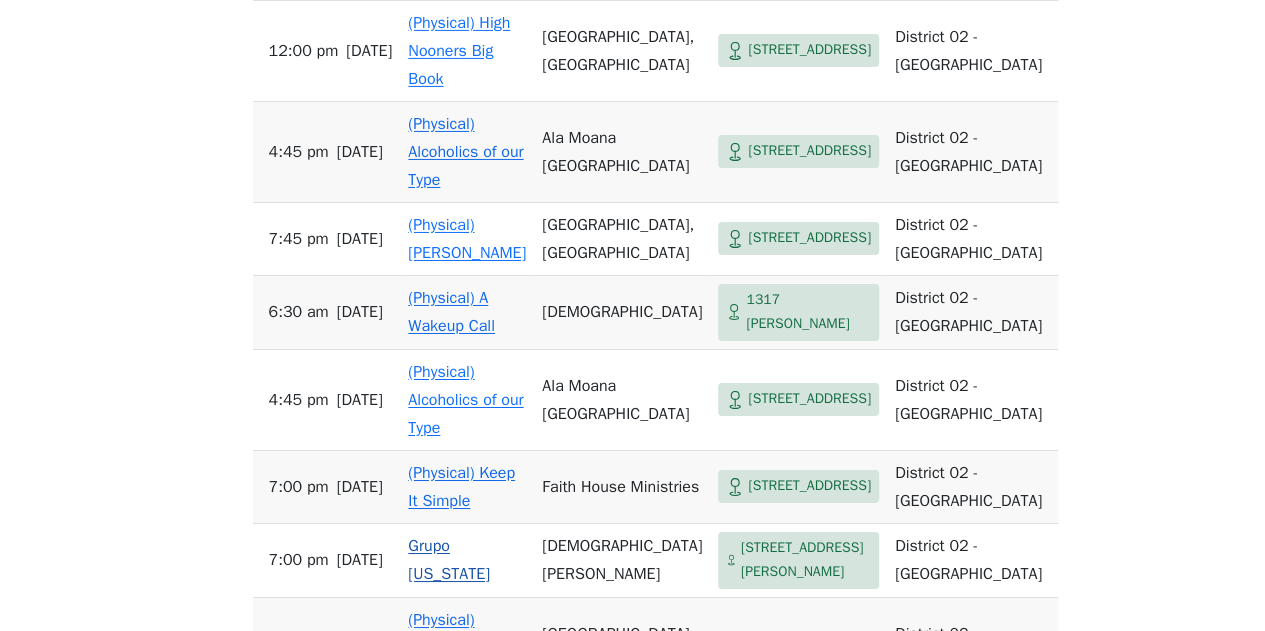 click on "Grupo [US_STATE]" at bounding box center [449, 560] 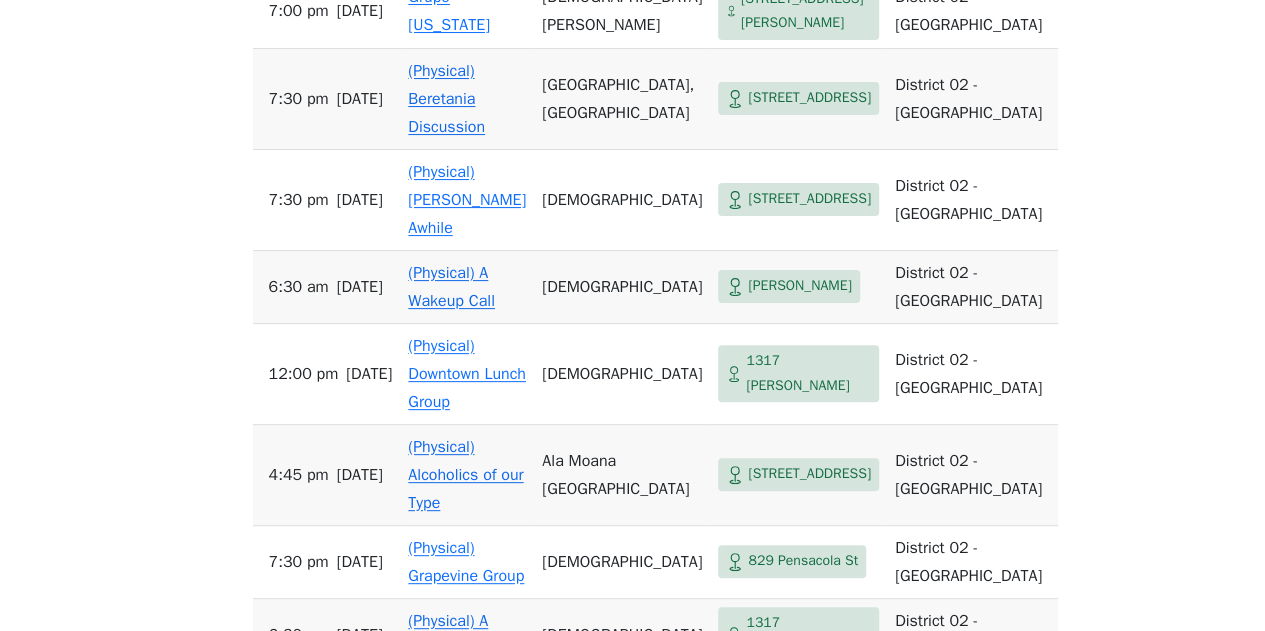 scroll, scrollTop: 3941, scrollLeft: 0, axis: vertical 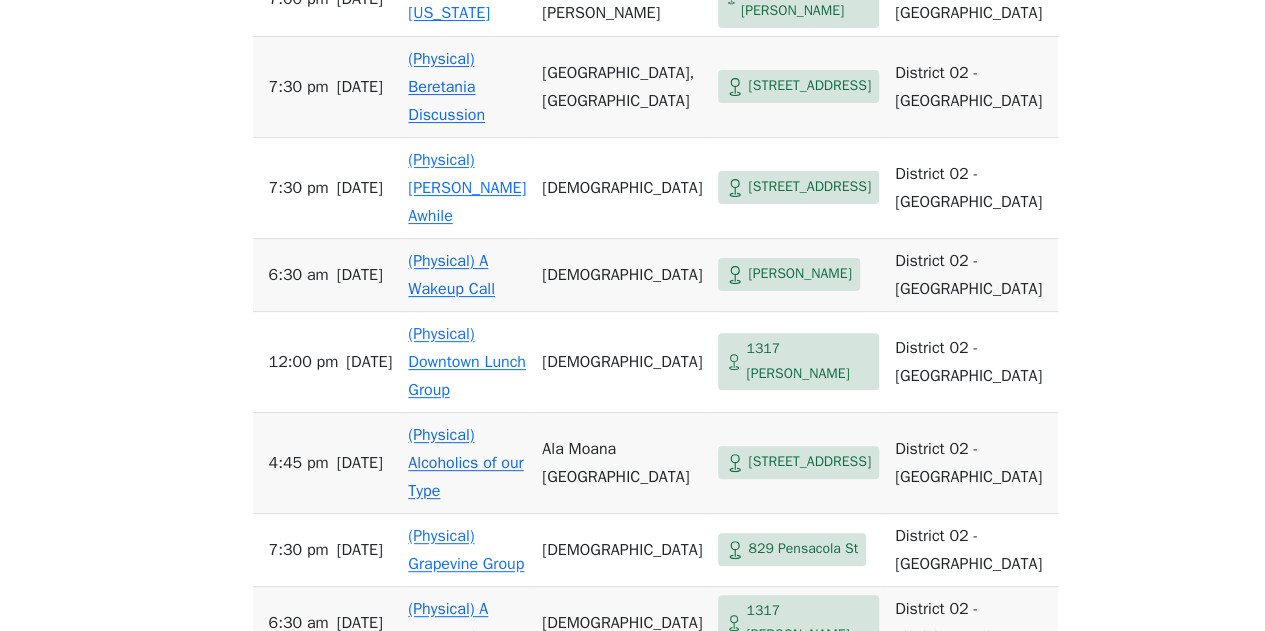 click on "(Physical) Wailana Group" at bounding box center (459, 697) 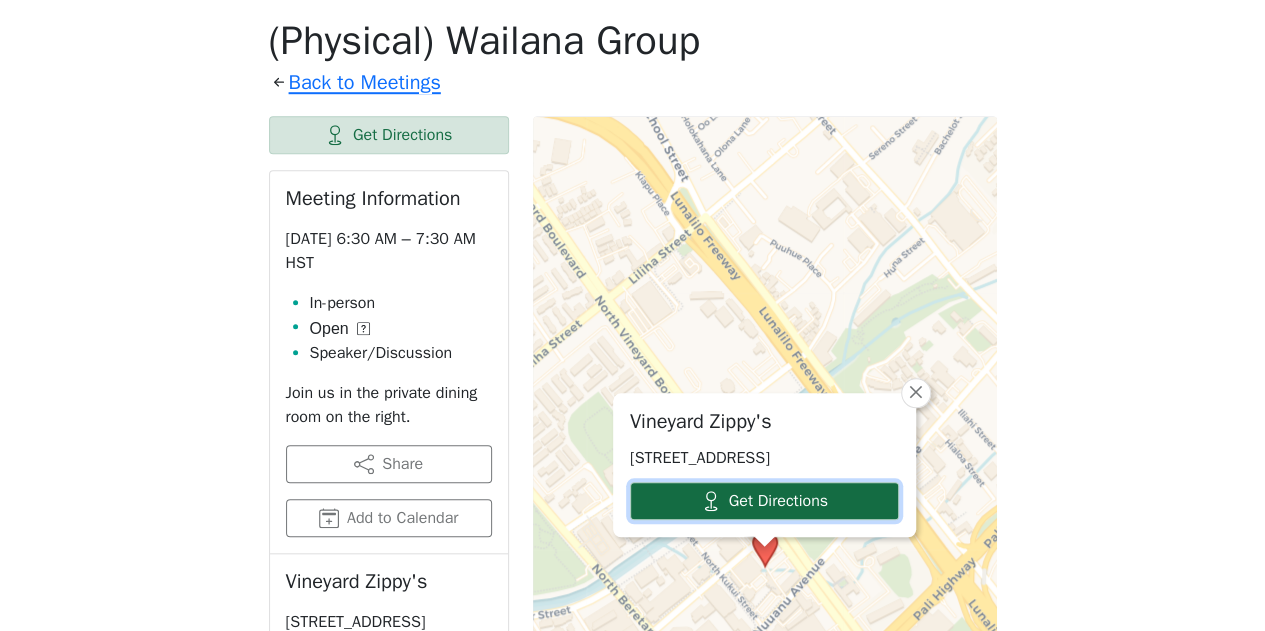 click on "Get Directions" at bounding box center [764, 501] 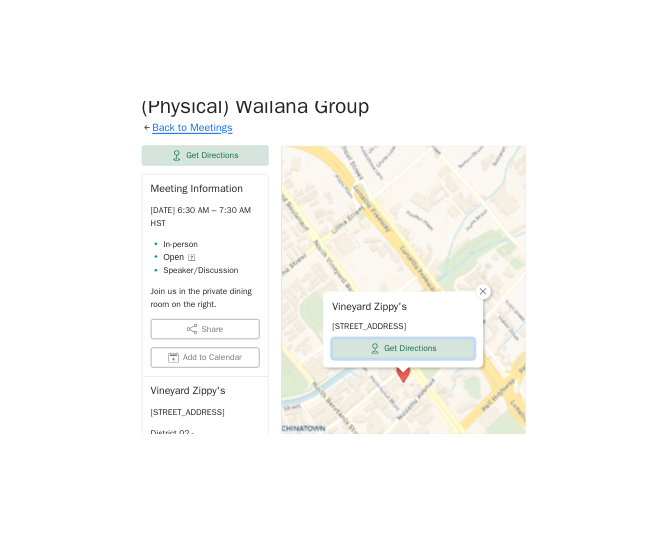 scroll, scrollTop: 717, scrollLeft: 0, axis: vertical 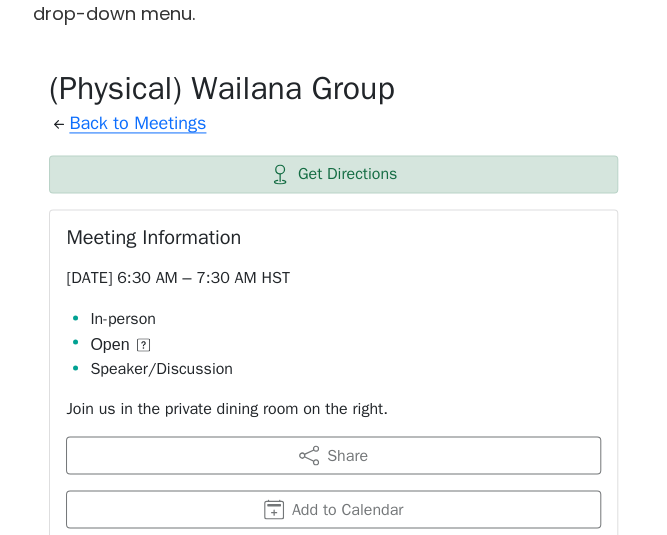 click on "If you know of a meeting listed here that NO LONGER MEETS, please call Central Office (808-946-1438) so we can remove it. To list a new meeting, submit an Add/Change Form under the Meetings drop-down menu.
(Physical) Wailana Group Back to Meetings Get Directions Meeting Information [DATE] 6:30 AM – 7:30 AM HST In-person Open Speaker/Discussion Join us in the private dining room on the right. Share Add to Calendar Vineyard Zippy's [STREET_ADDRESS] District 02 - [GEOGRAPHIC_DATA] This listing is provided by: Alcoholics Anonymous on Oahu [DOMAIN_NAME] Update Meeting Info Updated [DATE] Vineyard Zippy's [STREET_ADDRESS] Get Directions ×  Leaflet   |  ©  OpenStreetMap  contributors ©  CARTO" at bounding box center (333, 699) 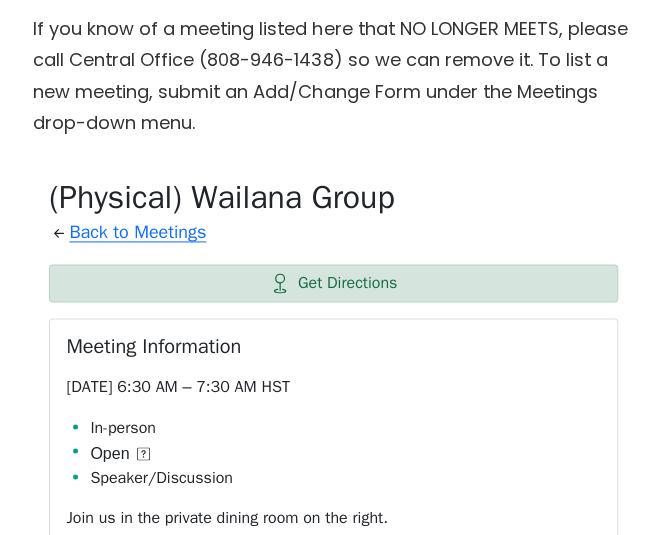 scroll, scrollTop: 609, scrollLeft: 0, axis: vertical 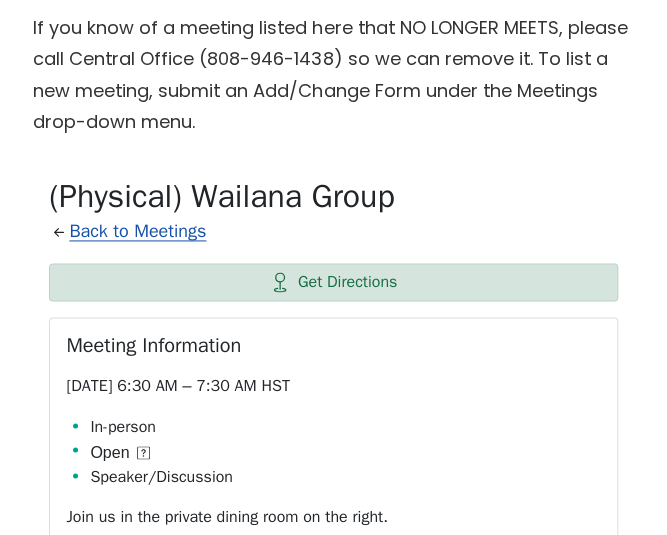 click on "Back to Meetings" at bounding box center [137, 232] 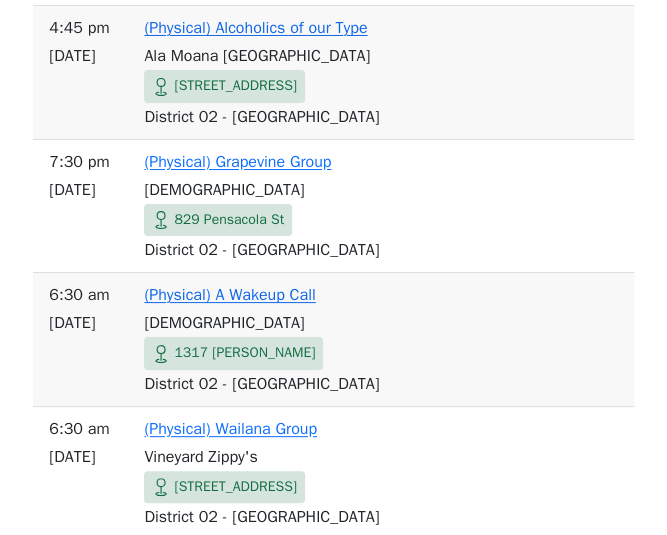scroll, scrollTop: 6075, scrollLeft: 0, axis: vertical 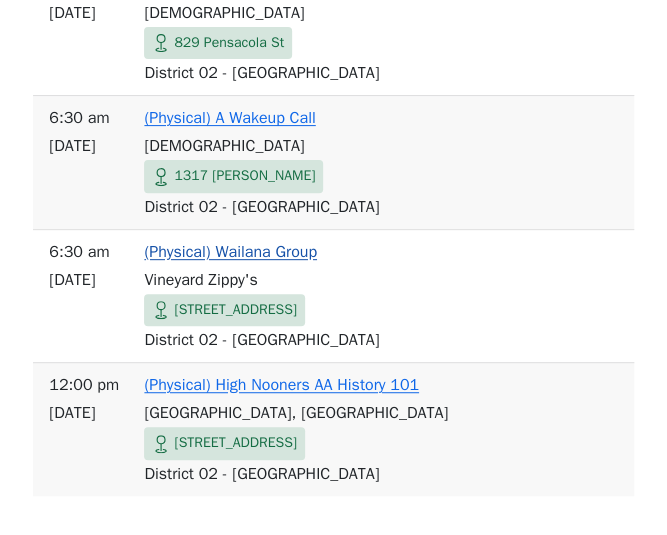 click on "(Physical) Wailana Group" at bounding box center [230, 252] 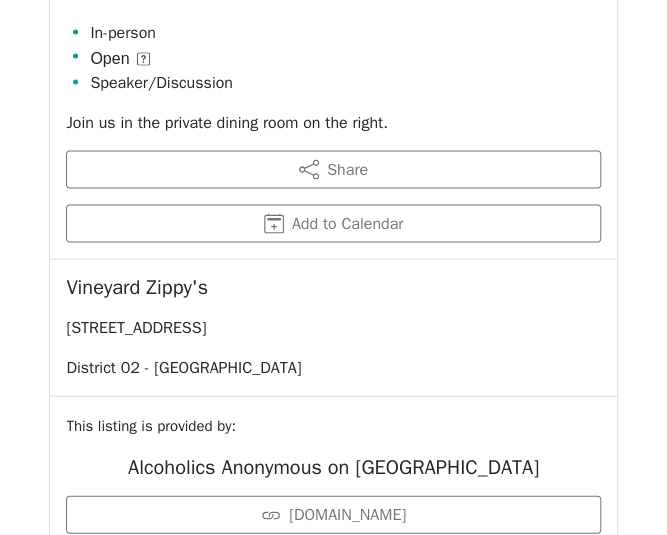 scroll, scrollTop: 994, scrollLeft: 0, axis: vertical 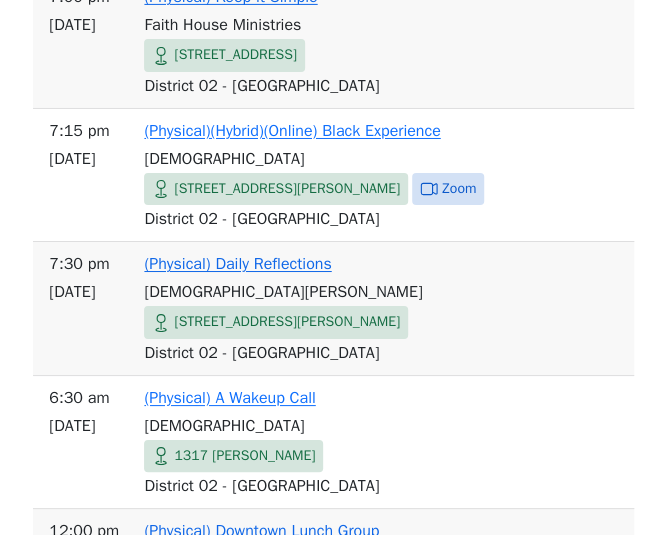 click on "(Physical) Daily Reflections" at bounding box center [237, 264] 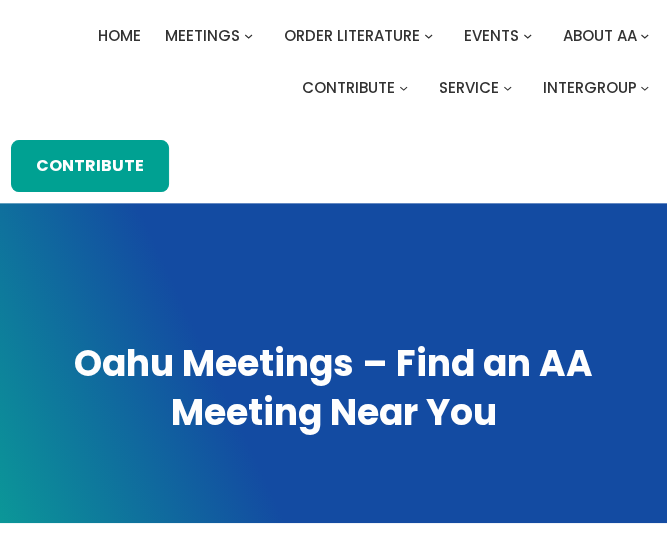 scroll, scrollTop: 48, scrollLeft: 0, axis: vertical 